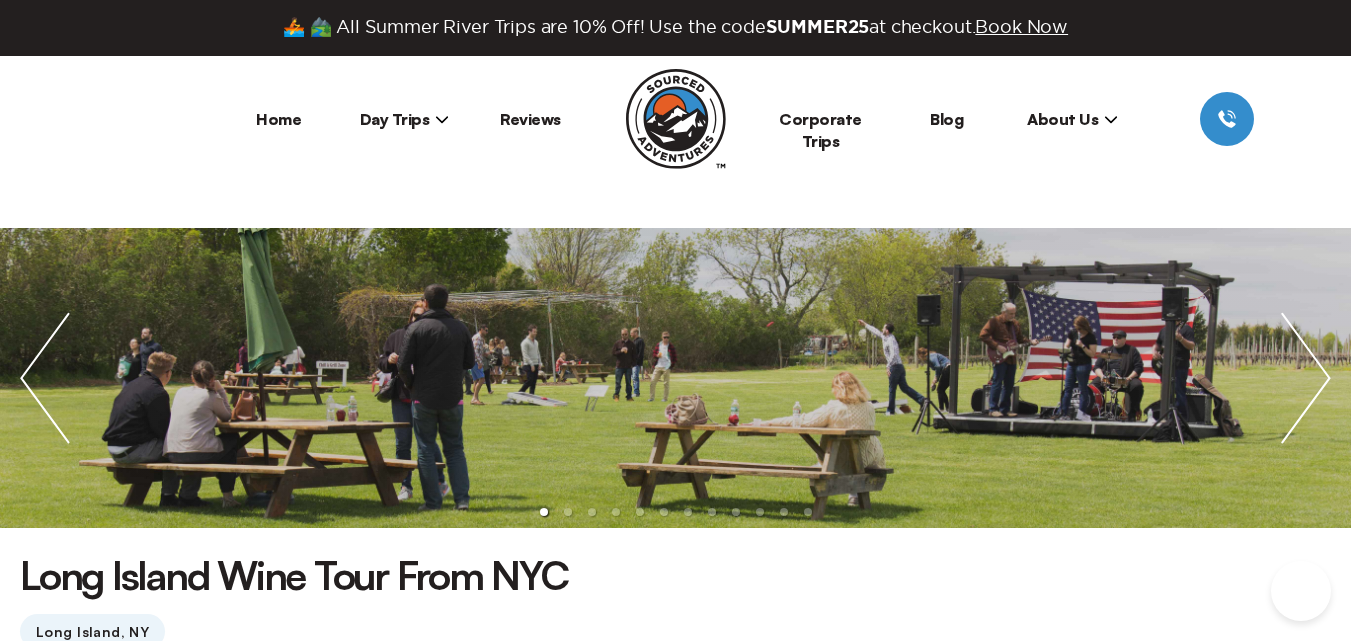 scroll, scrollTop: 0, scrollLeft: 0, axis: both 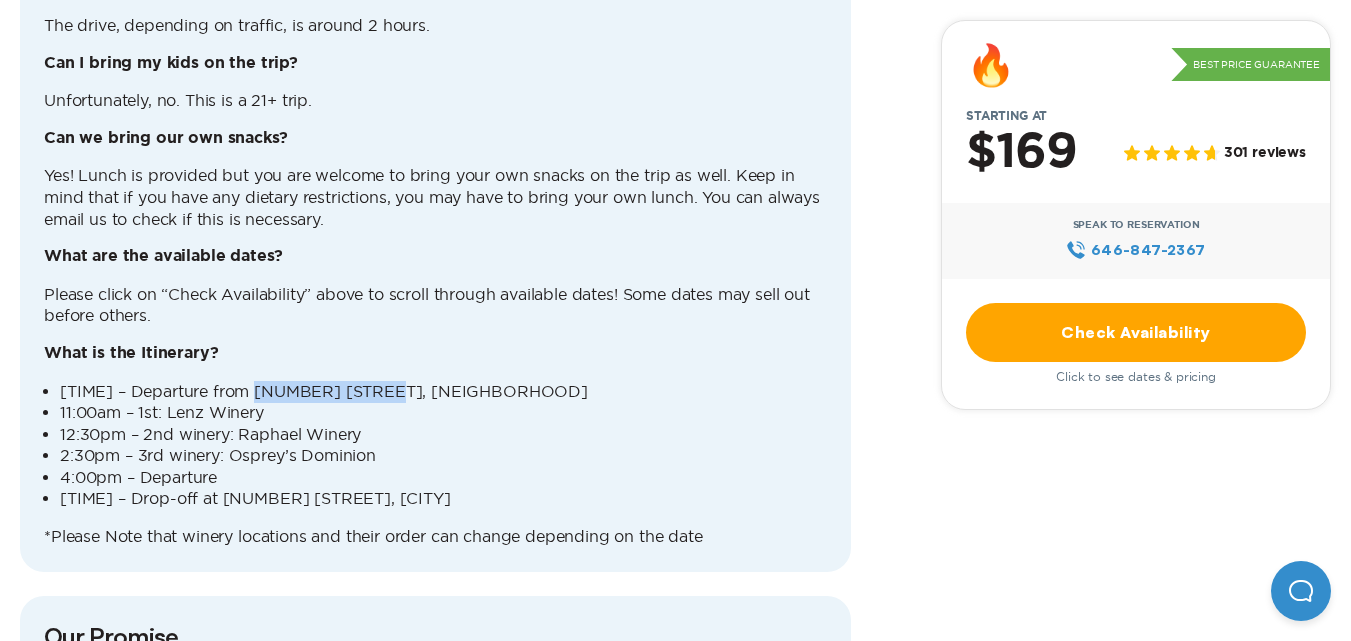 drag, startPoint x: 267, startPoint y: 390, endPoint x: 383, endPoint y: 401, distance: 116.520386 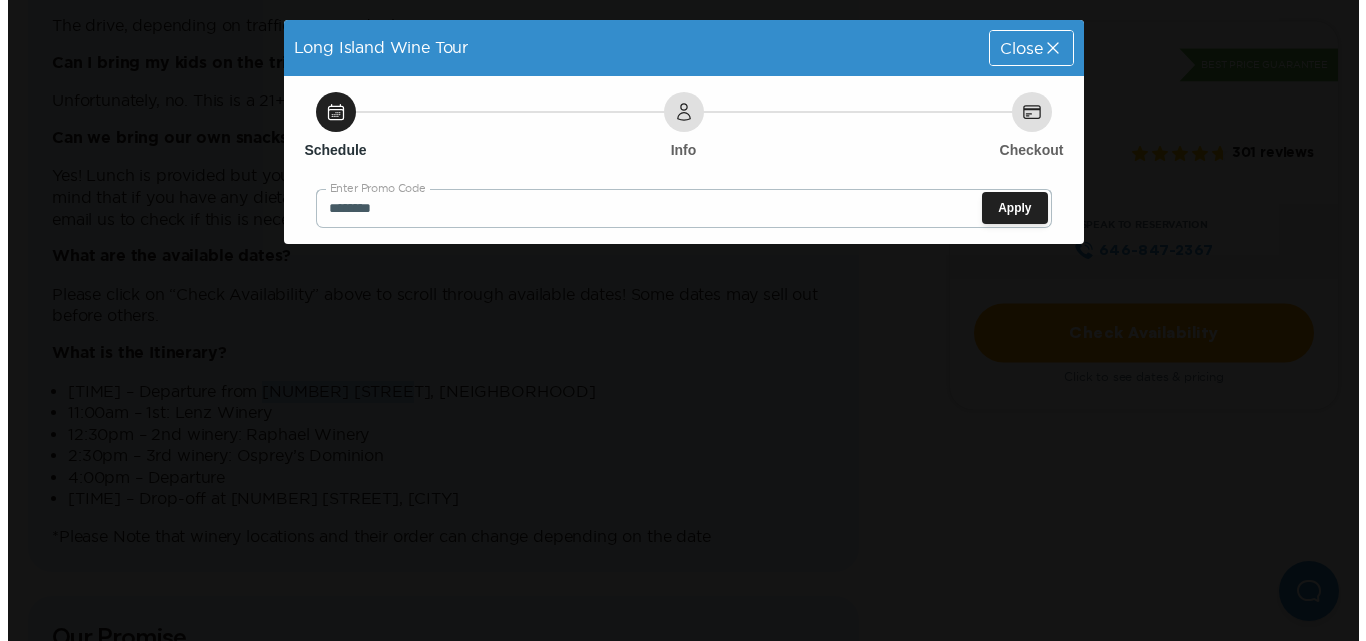 scroll, scrollTop: 0, scrollLeft: 0, axis: both 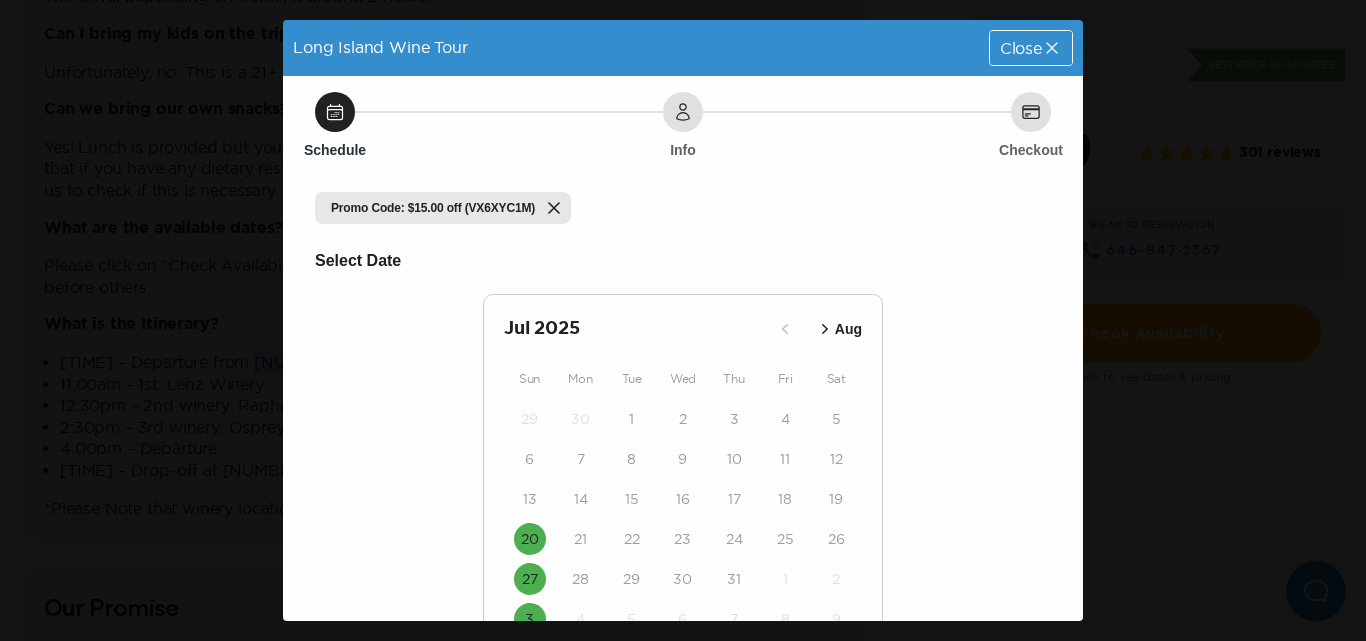 click on "Close" at bounding box center (1021, 48) 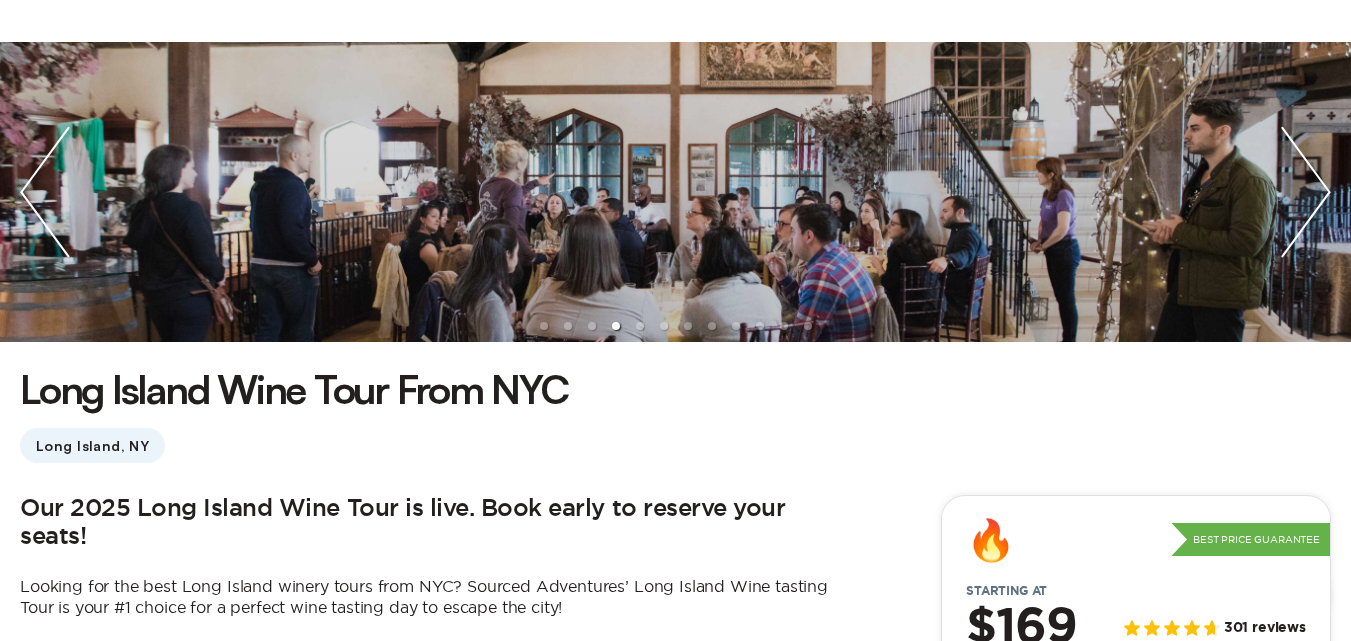 scroll, scrollTop: 0, scrollLeft: 0, axis: both 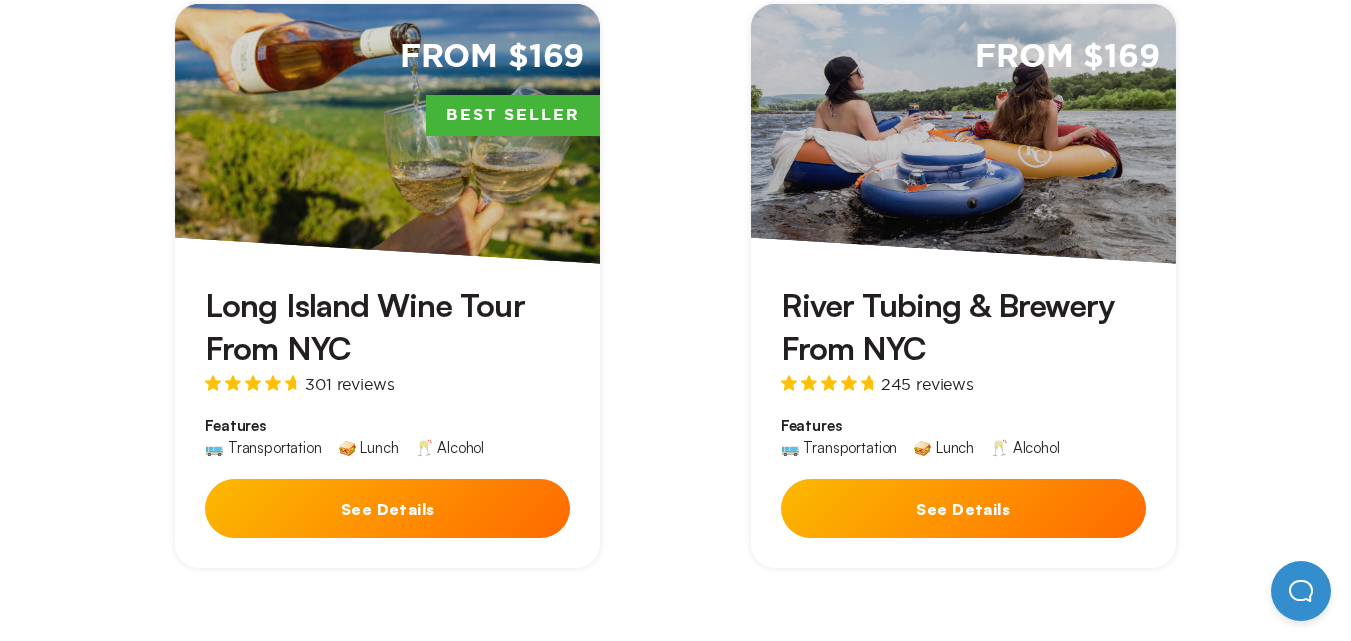 click on "From $169 Best Seller" at bounding box center [387, 134] 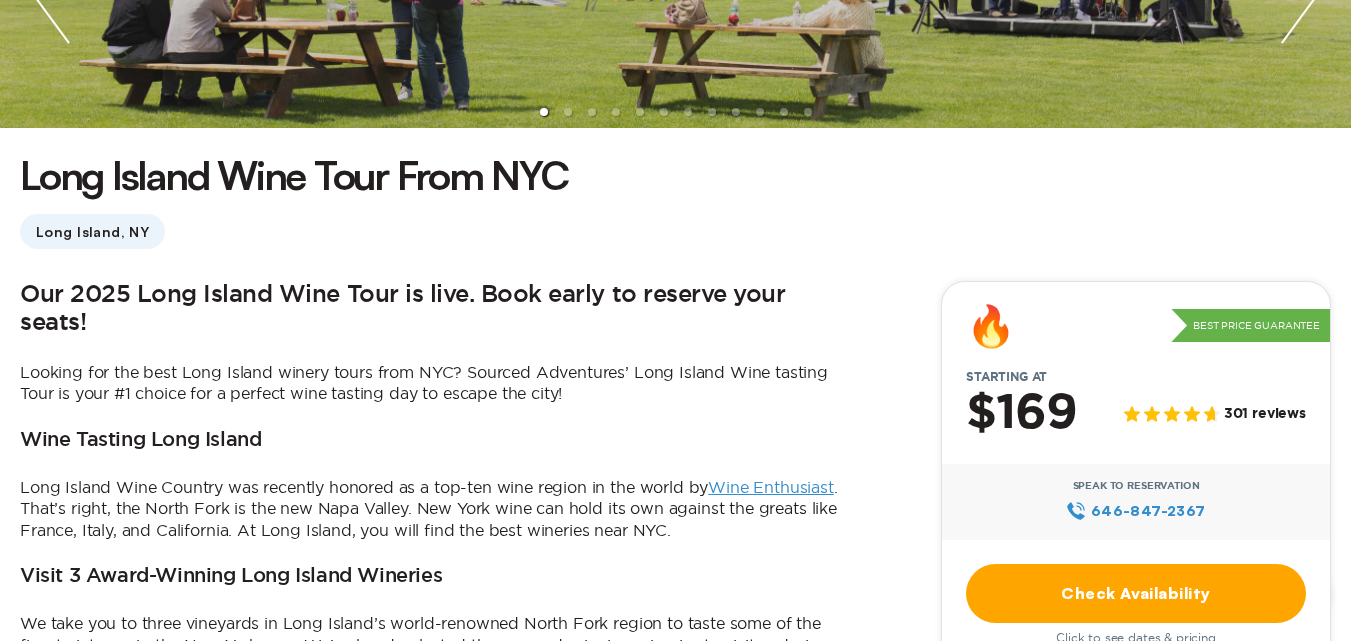 scroll, scrollTop: 700, scrollLeft: 0, axis: vertical 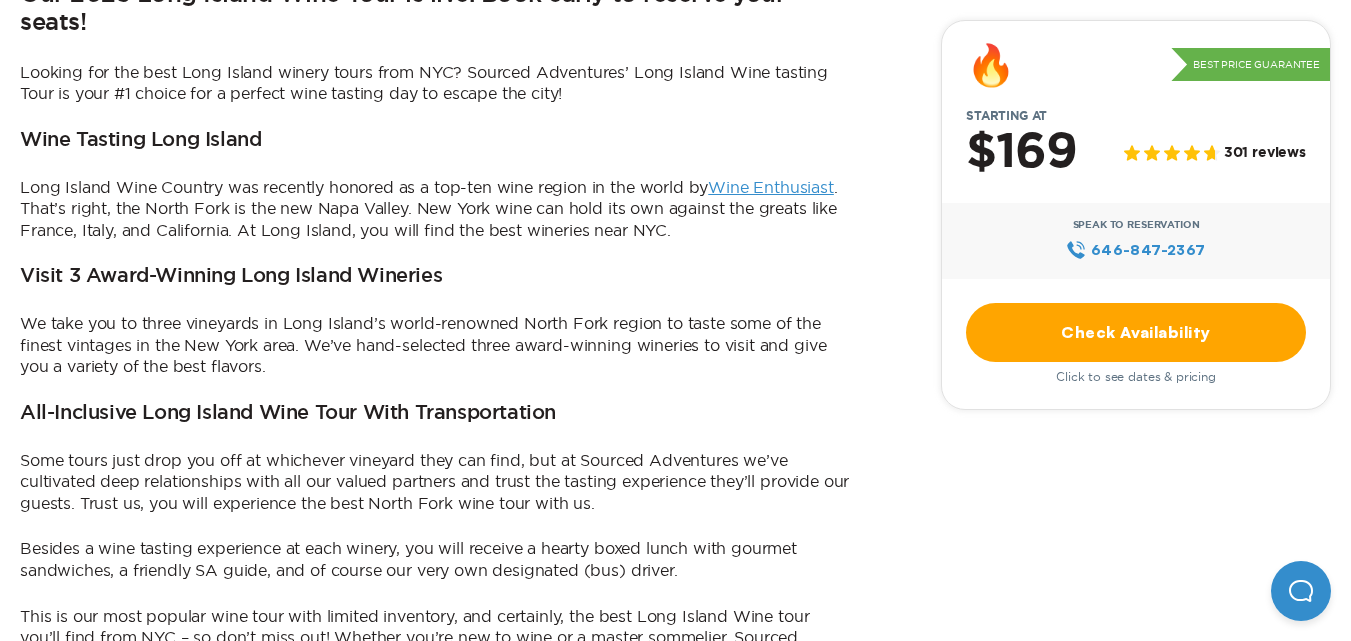 click on "Check Availability" at bounding box center (1136, 332) 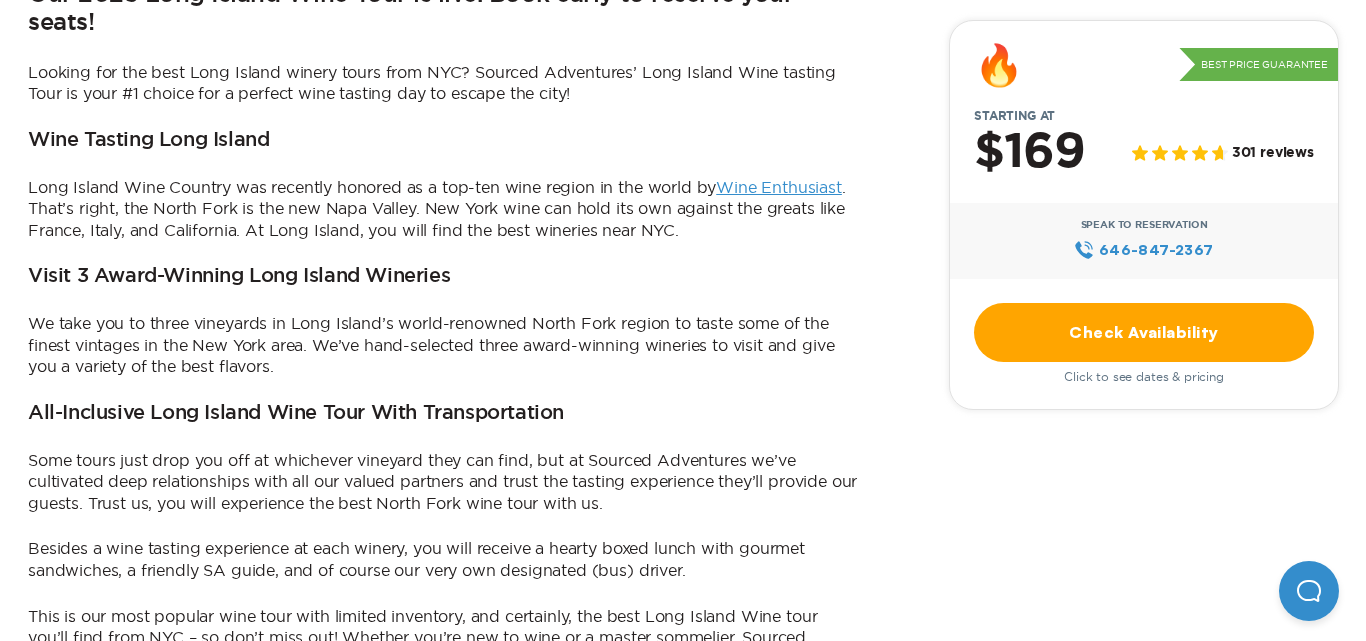 scroll, scrollTop: 0, scrollLeft: 0, axis: both 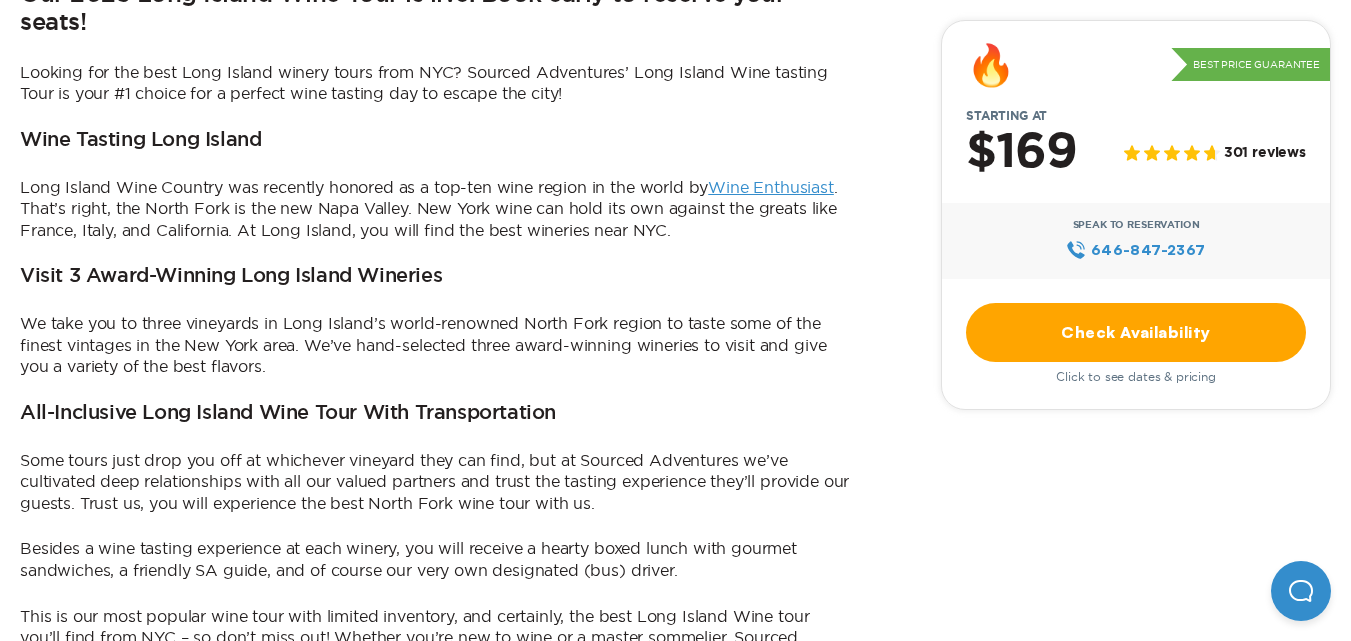 click on "Check Availability" at bounding box center (1136, 332) 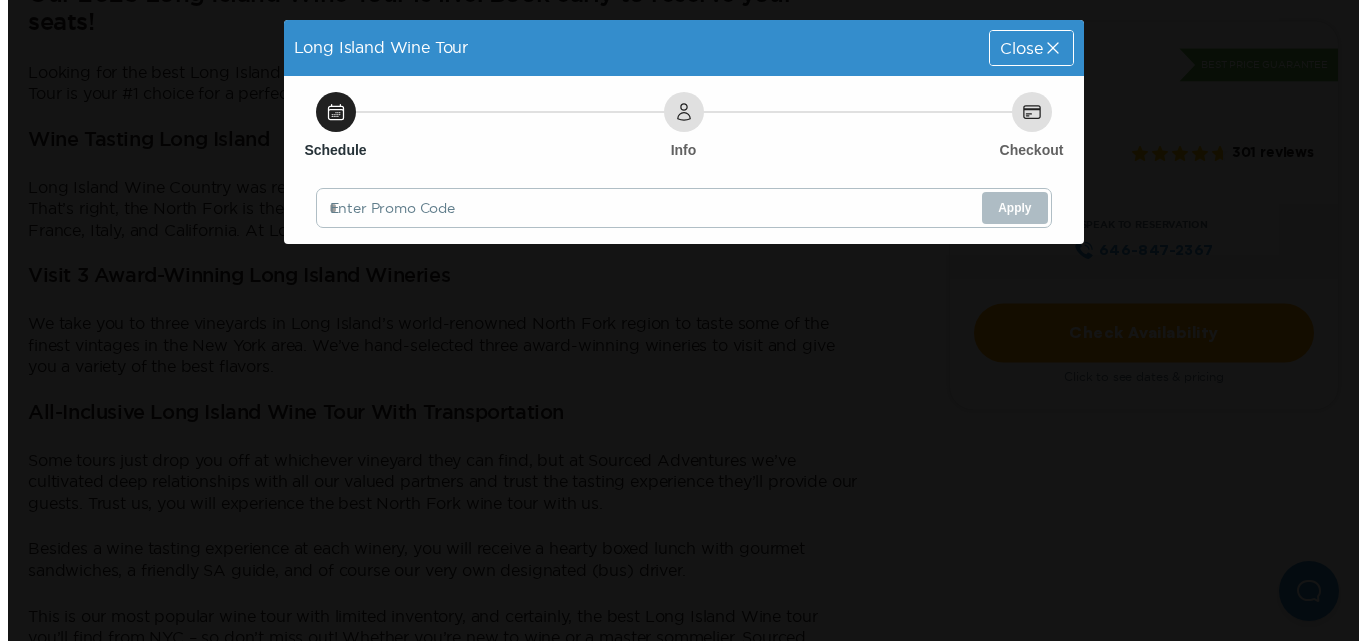 scroll, scrollTop: 0, scrollLeft: 0, axis: both 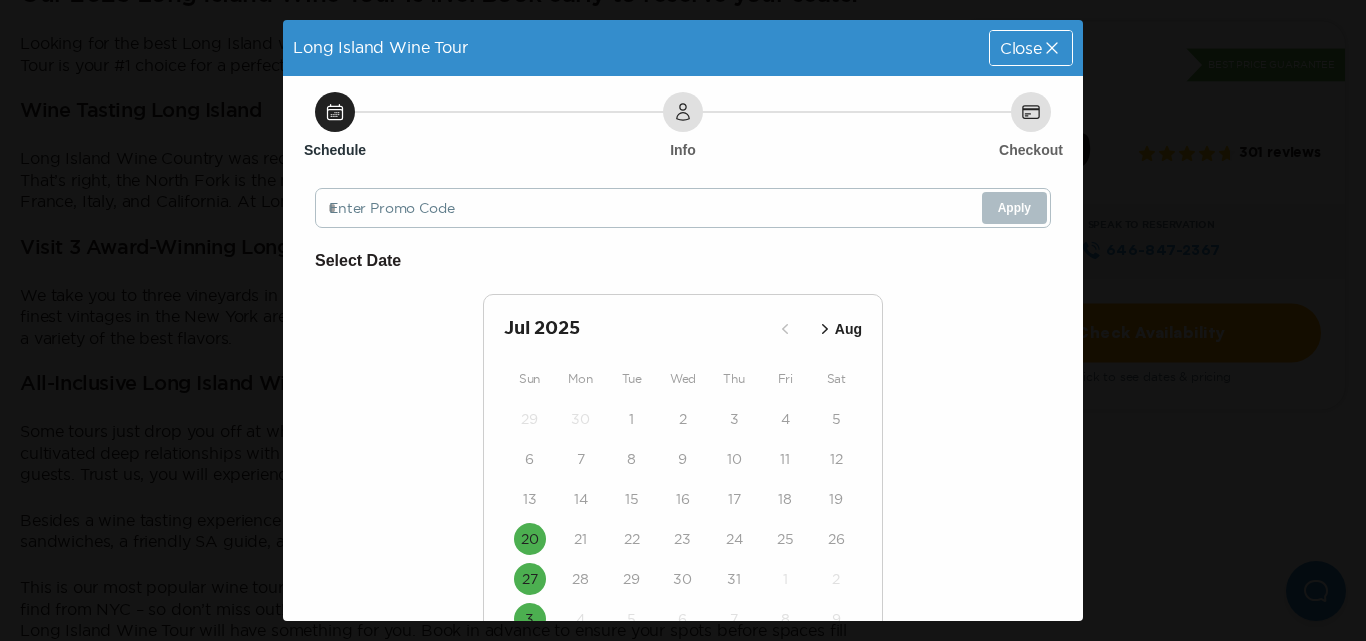 click on "Close" at bounding box center (1021, 48) 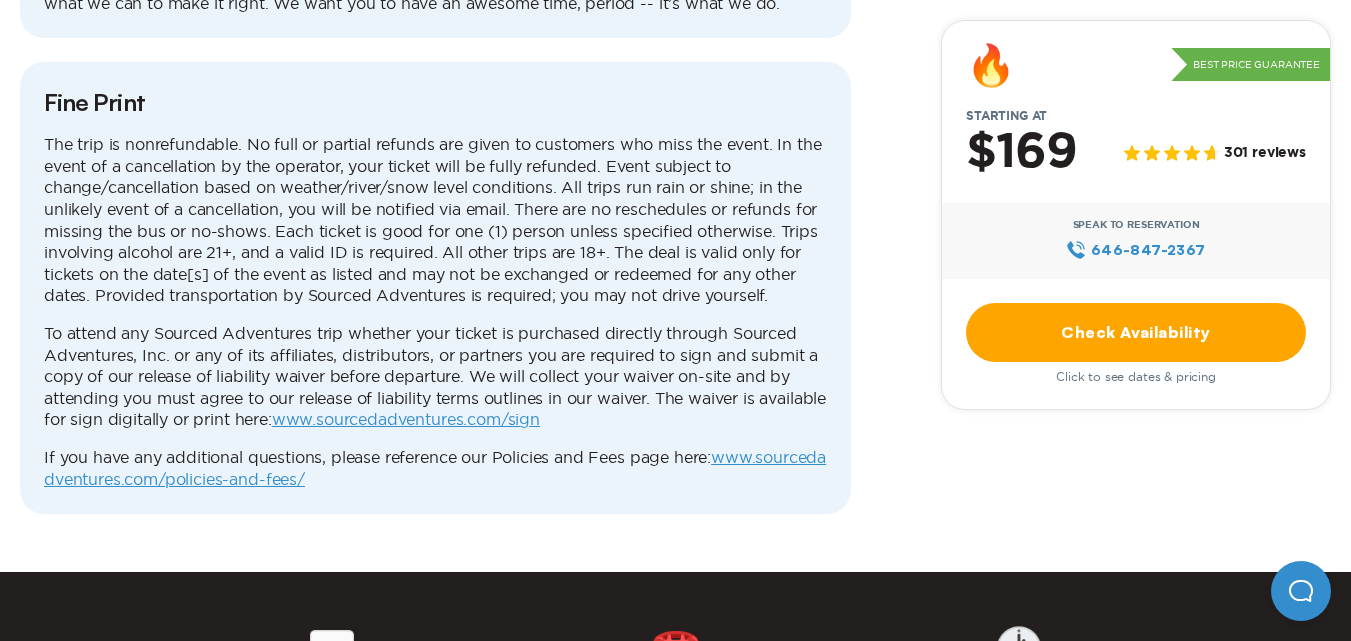 scroll, scrollTop: 6383, scrollLeft: 0, axis: vertical 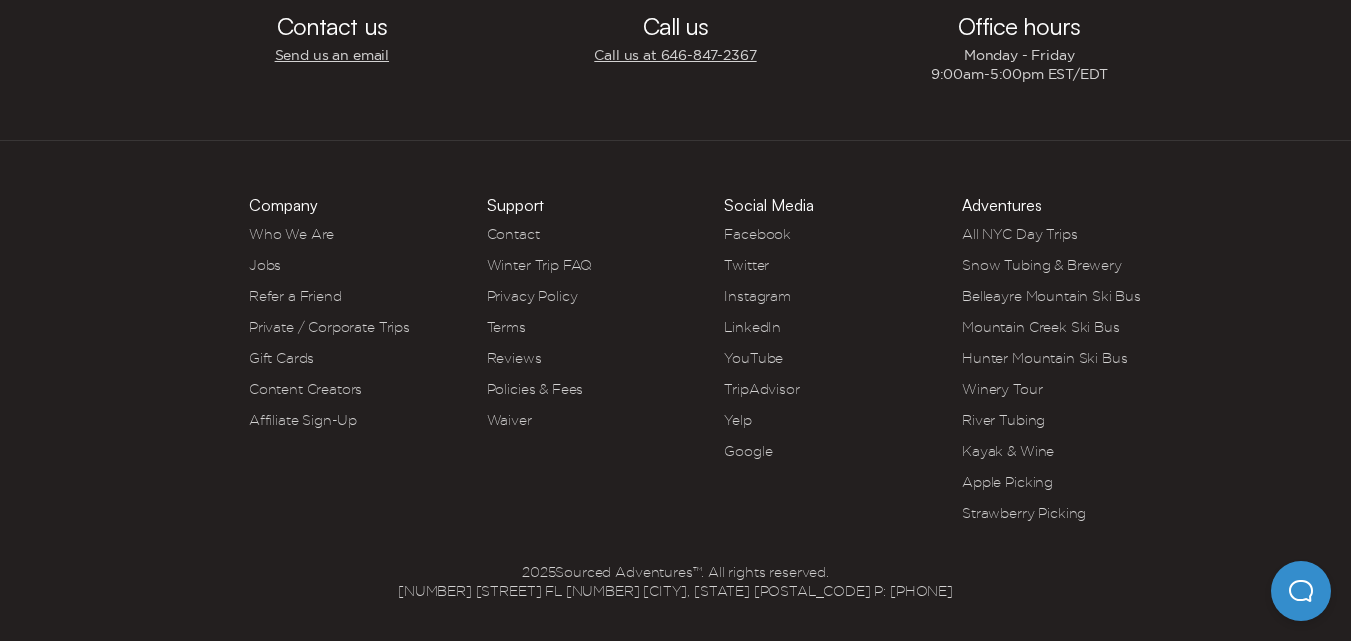 click on "Send us an email" at bounding box center (332, 55) 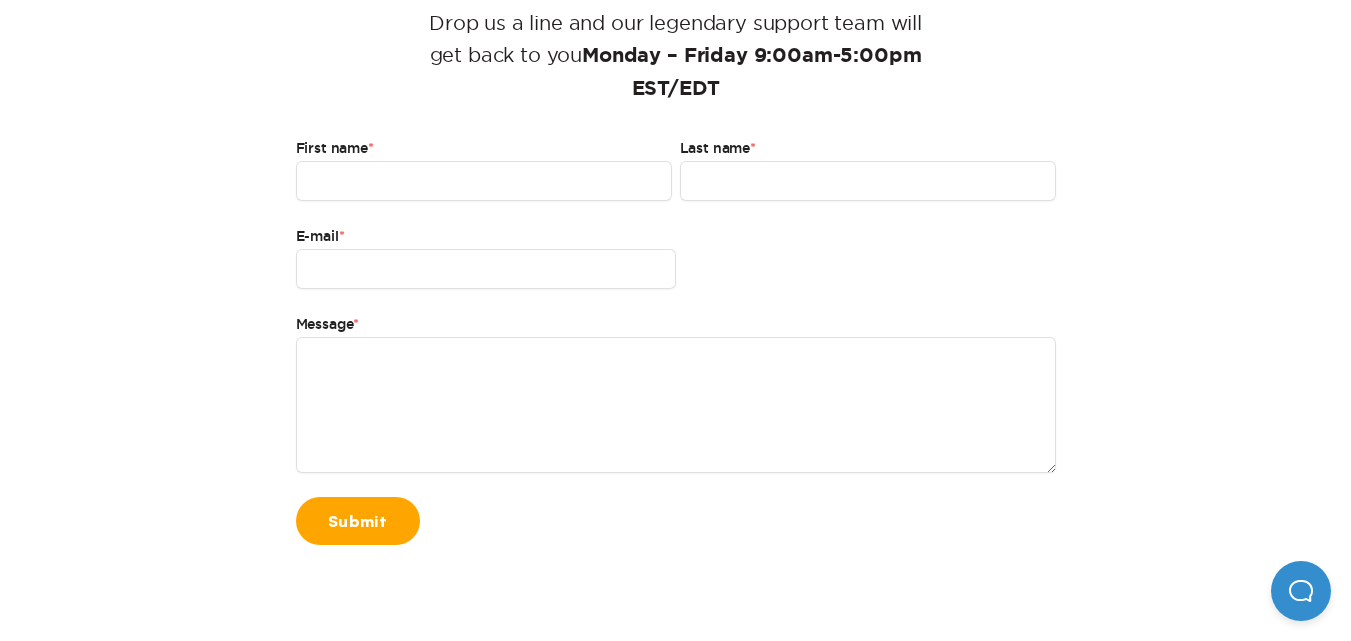 scroll, scrollTop: 400, scrollLeft: 0, axis: vertical 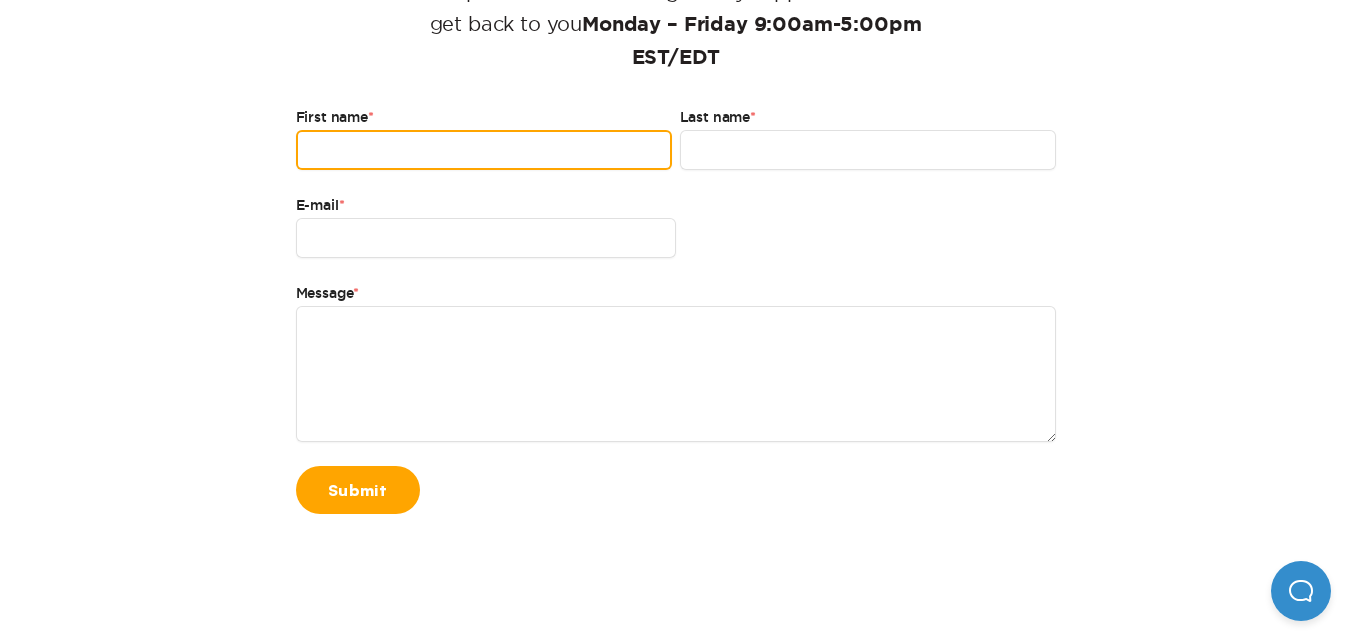 click on "First name  *" at bounding box center (484, 150) 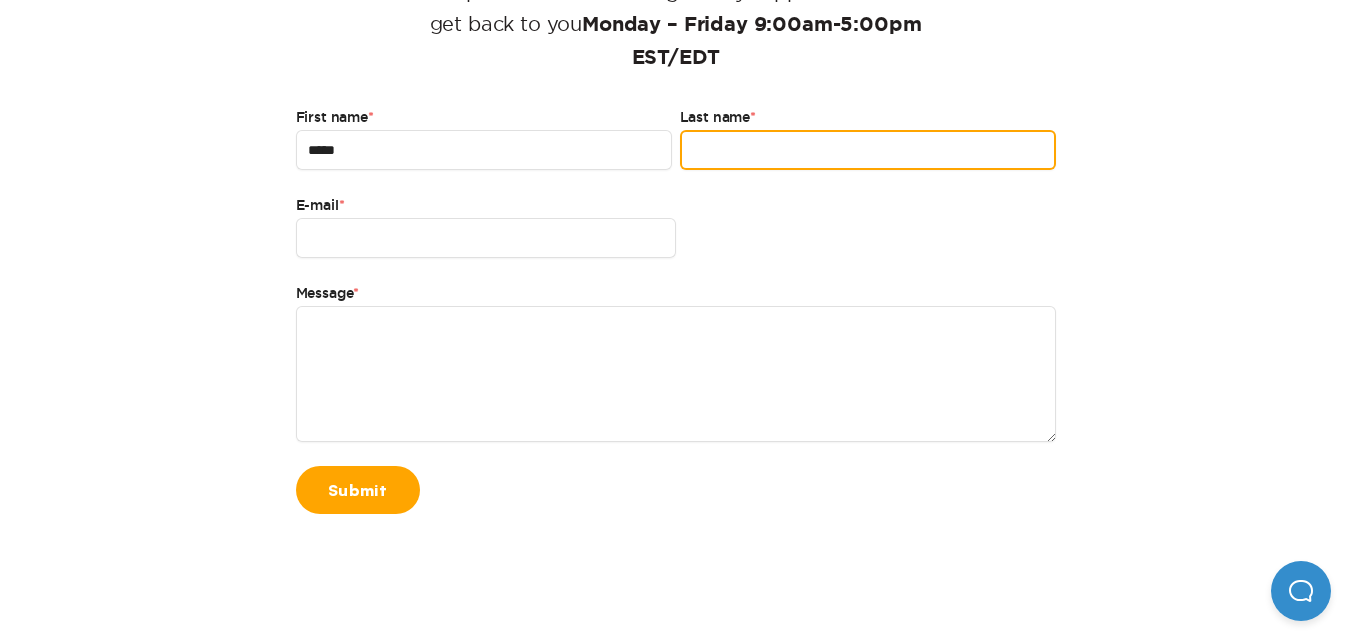 type on "*****" 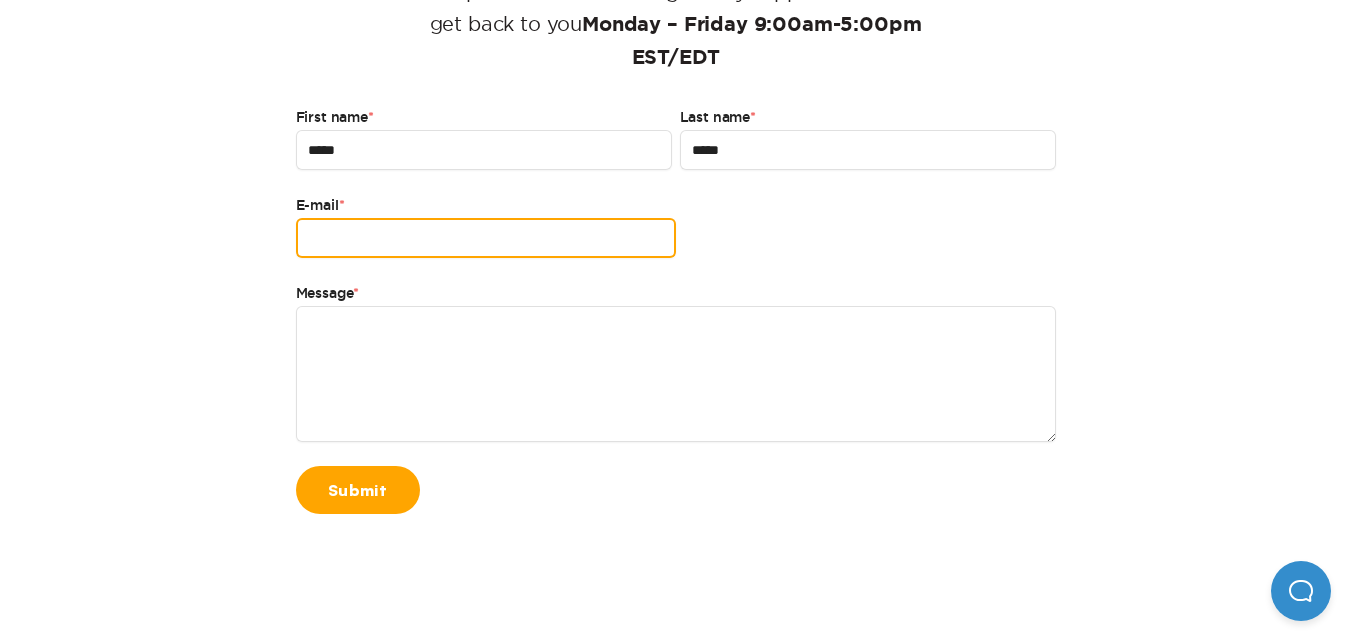 type on "**********" 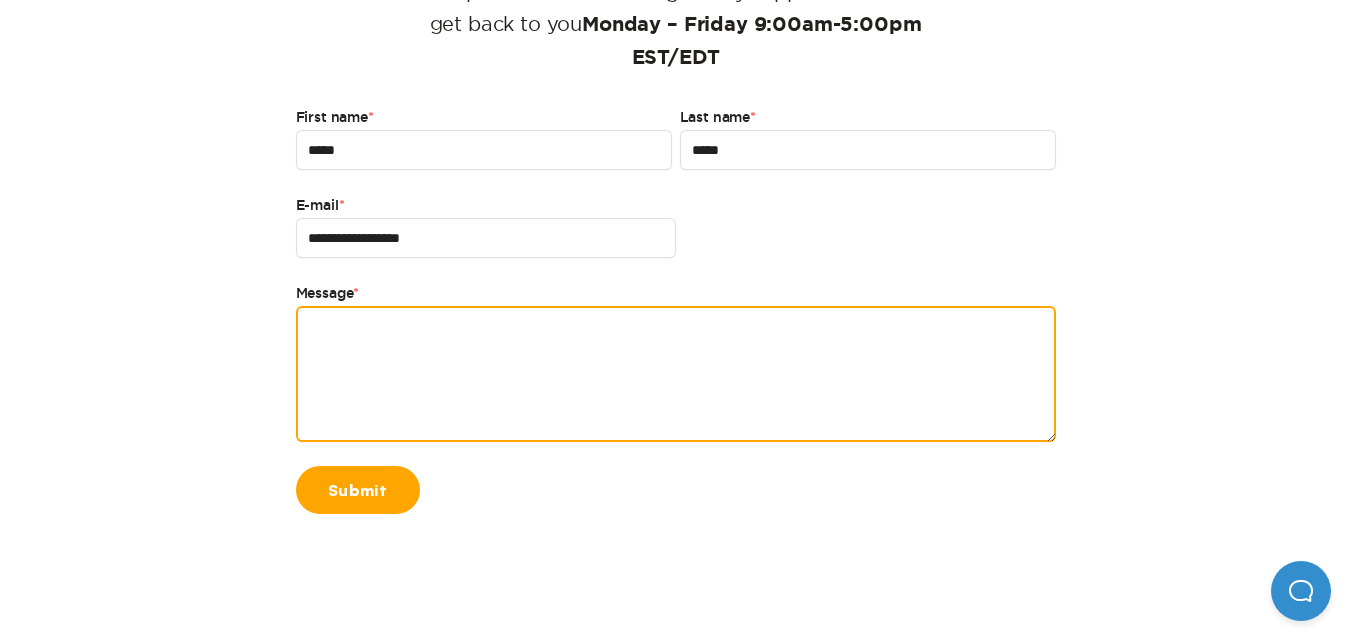 click on "Message  *" at bounding box center (676, 374) 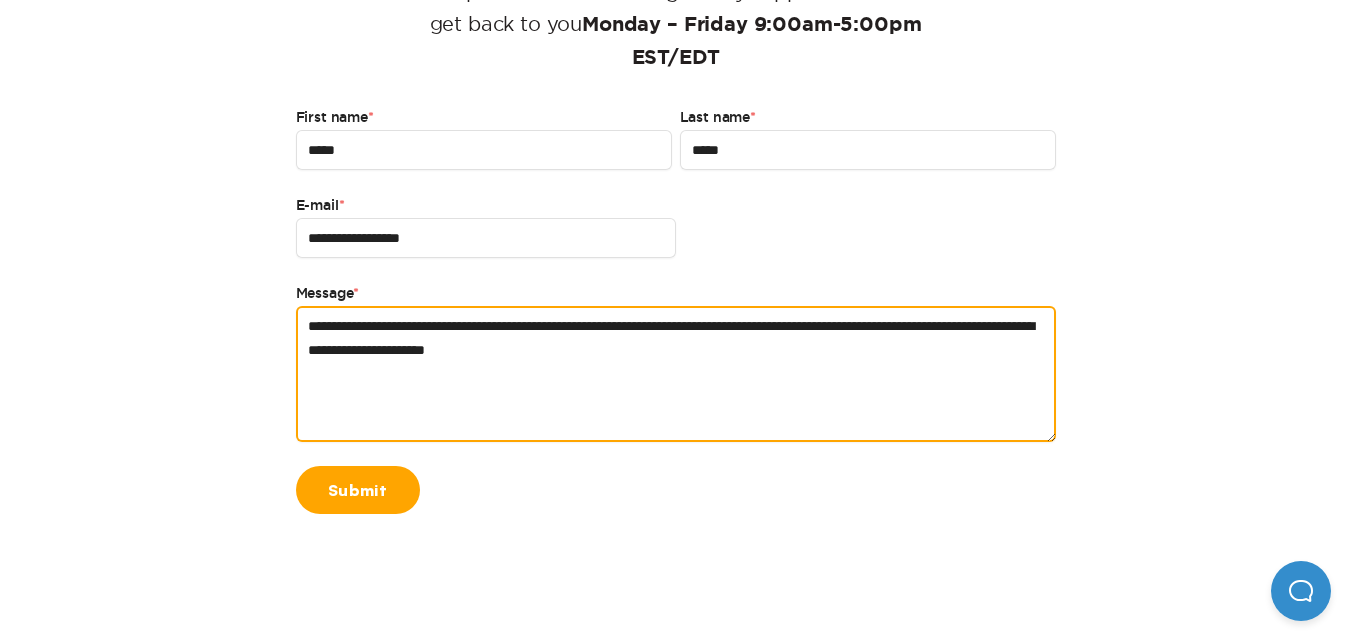 type on "**********" 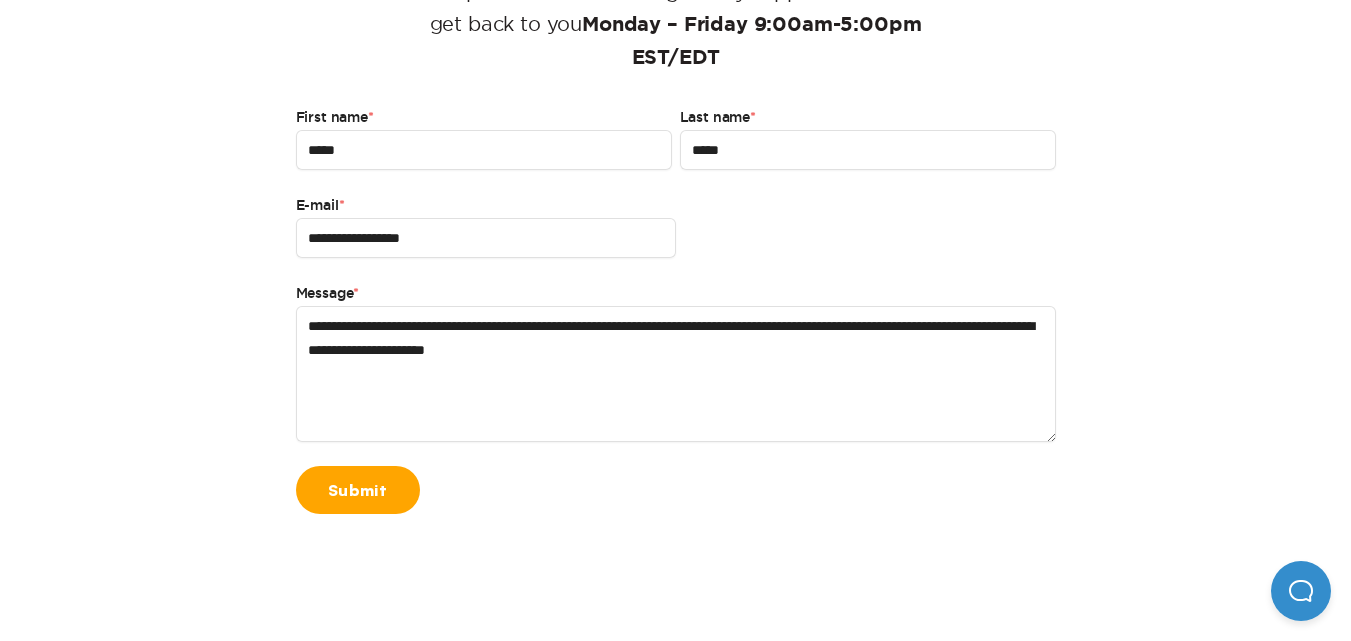 click on "Submit" at bounding box center [358, 490] 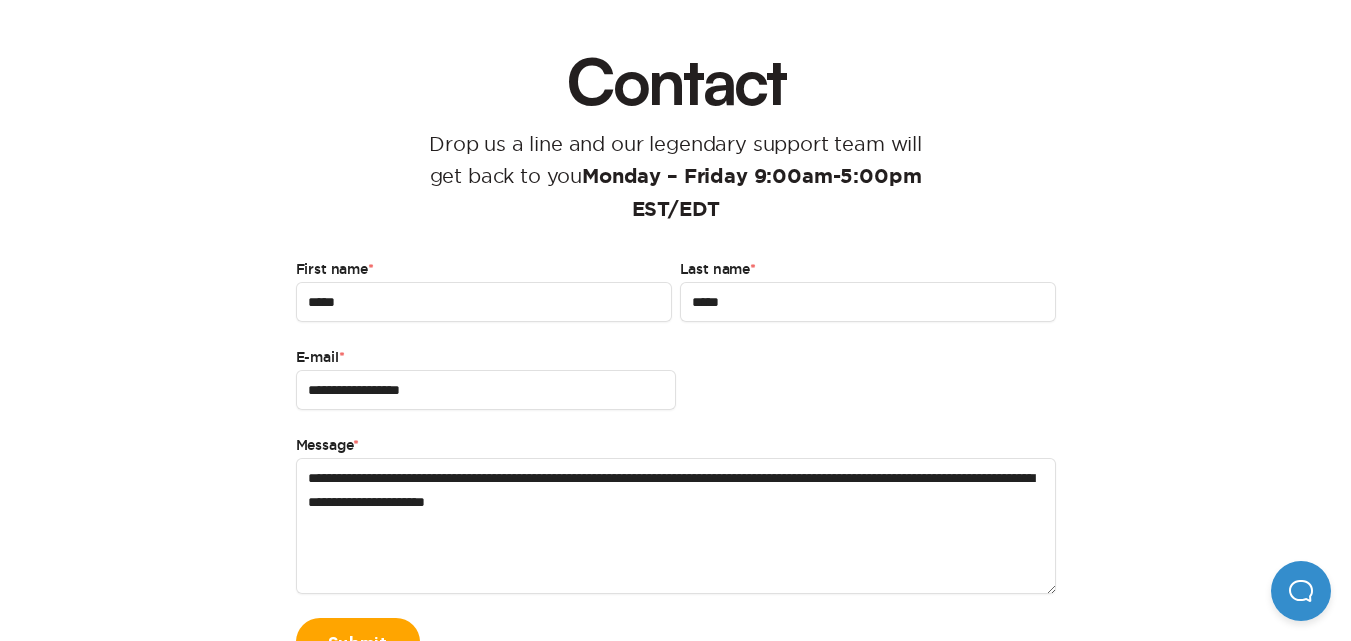 scroll, scrollTop: 300, scrollLeft: 0, axis: vertical 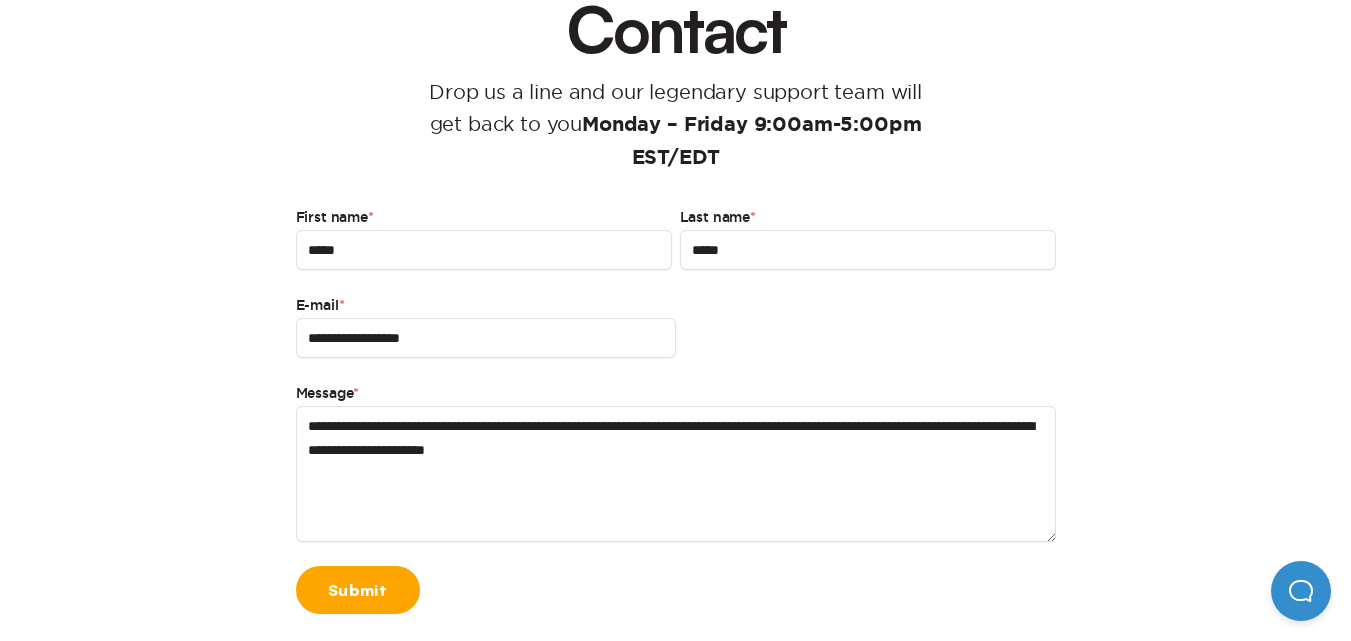 type 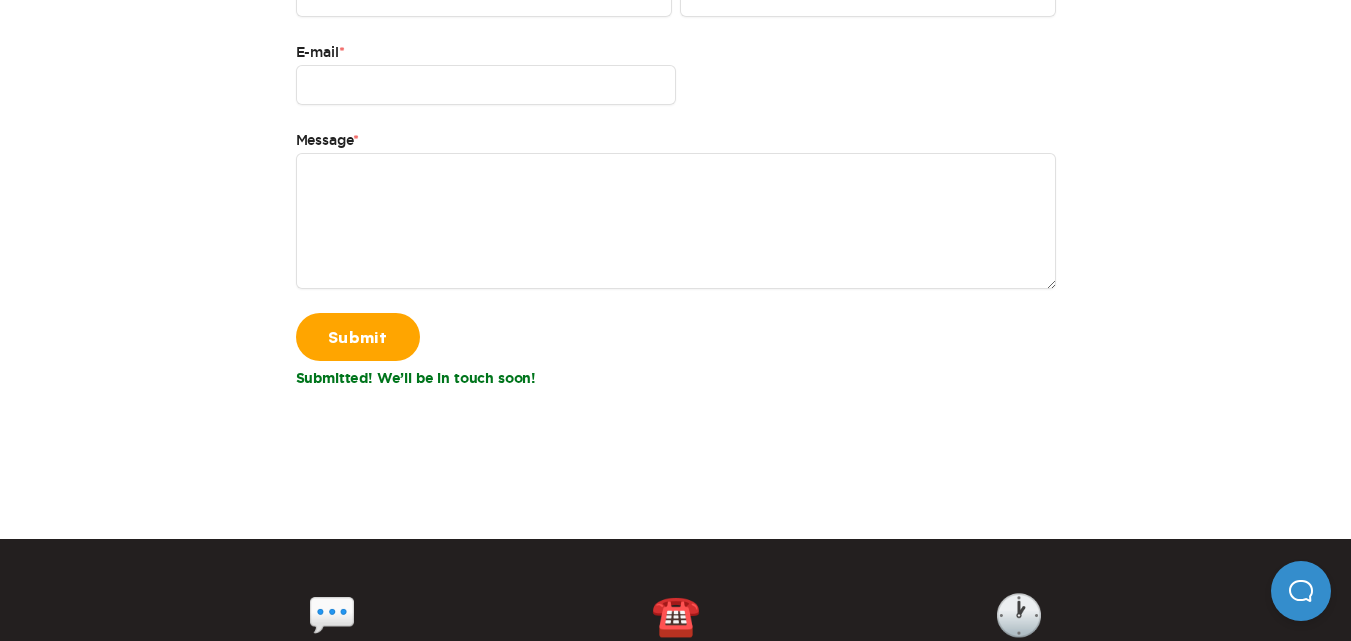 scroll, scrollTop: 600, scrollLeft: 0, axis: vertical 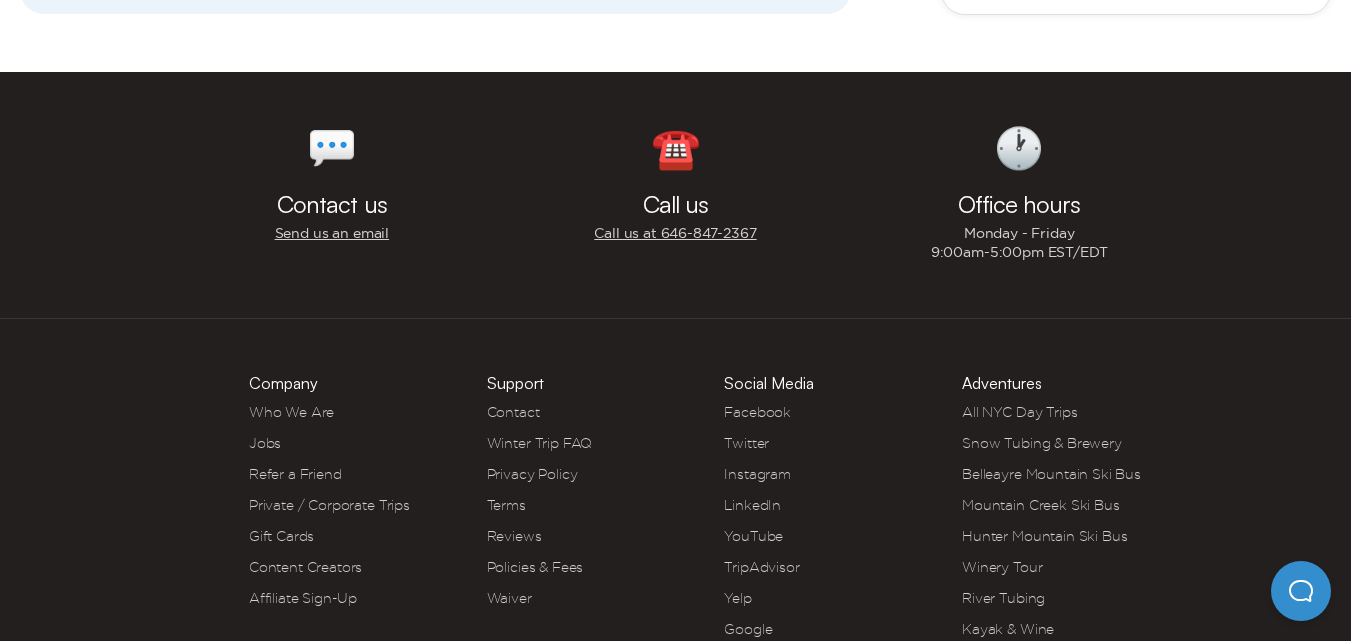 click on "Contact" at bounding box center (513, 412) 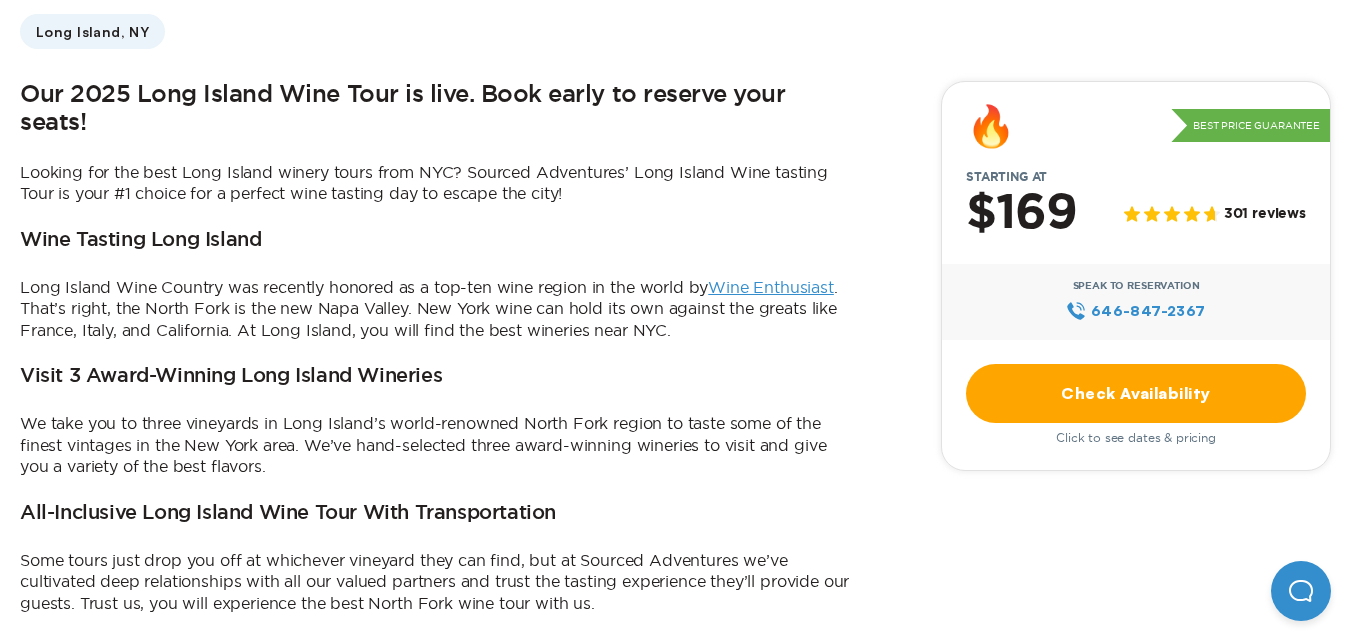 scroll, scrollTop: 700, scrollLeft: 0, axis: vertical 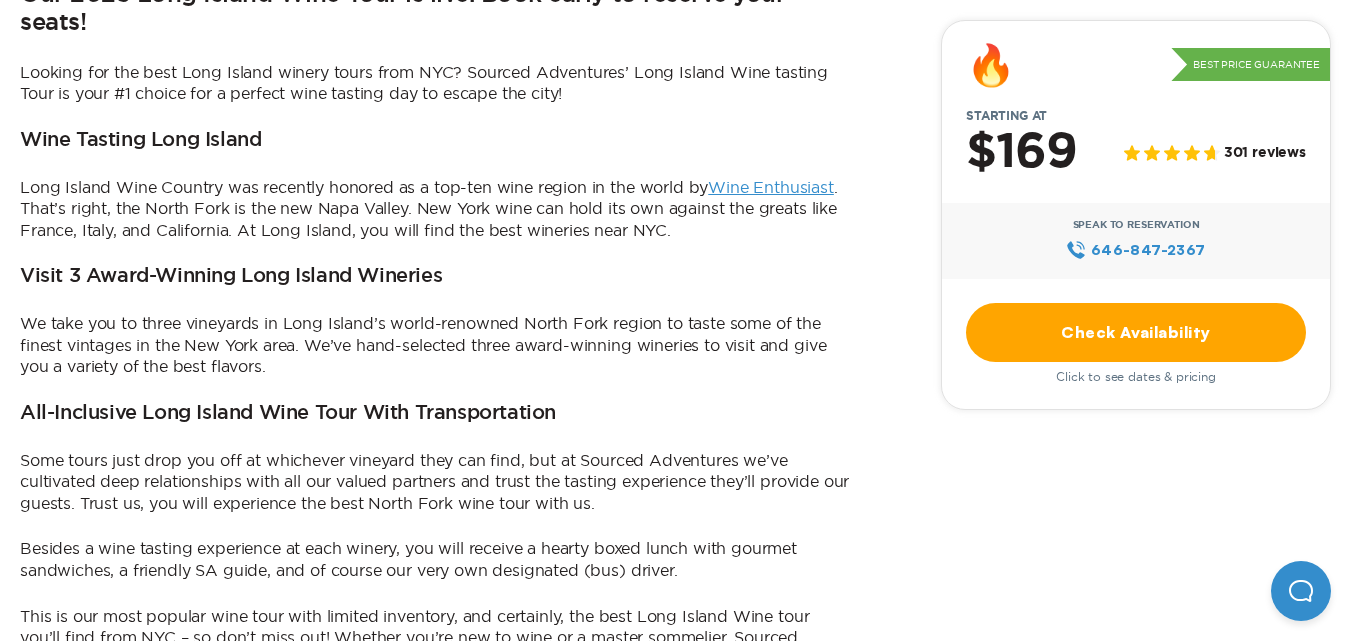click on "Check Availability" at bounding box center (1136, 332) 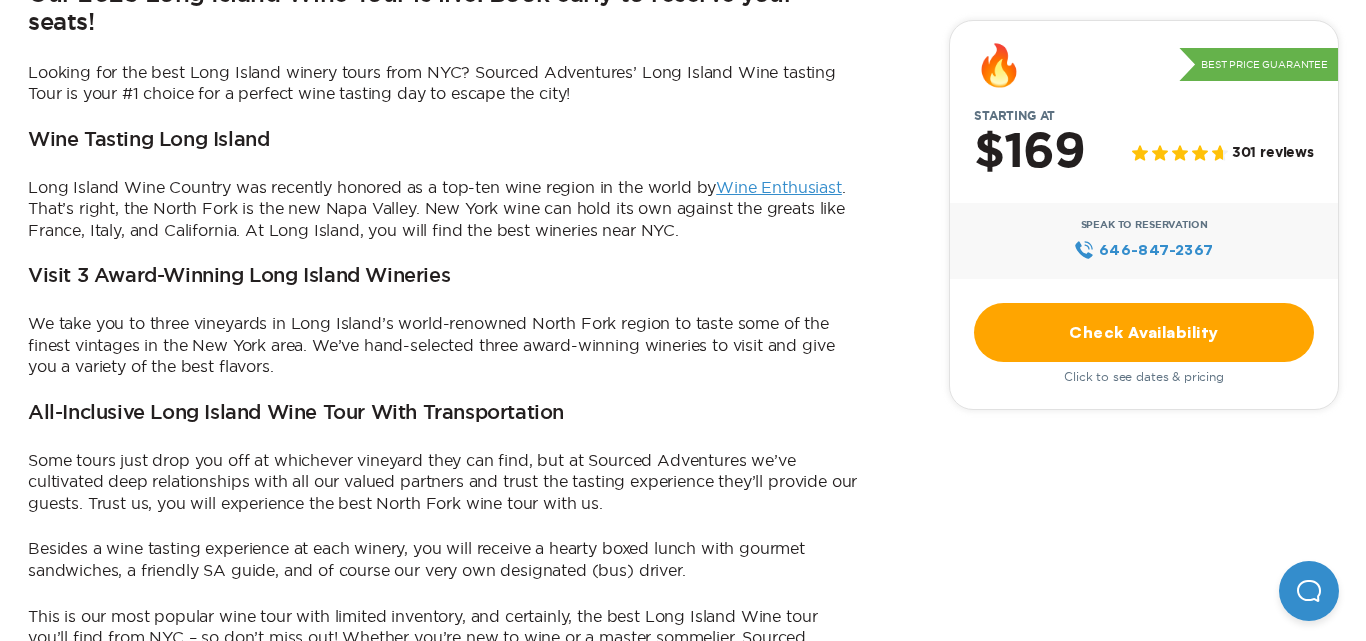 scroll, scrollTop: 0, scrollLeft: 0, axis: both 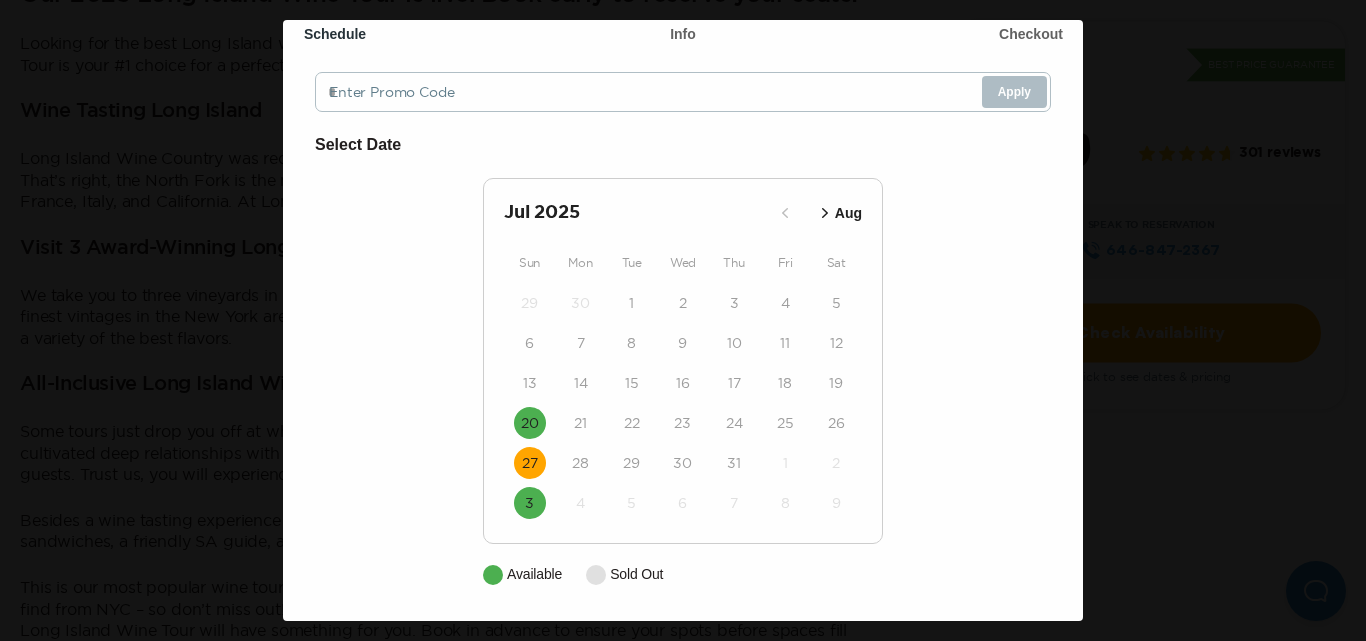 click on "27" at bounding box center (530, 463) 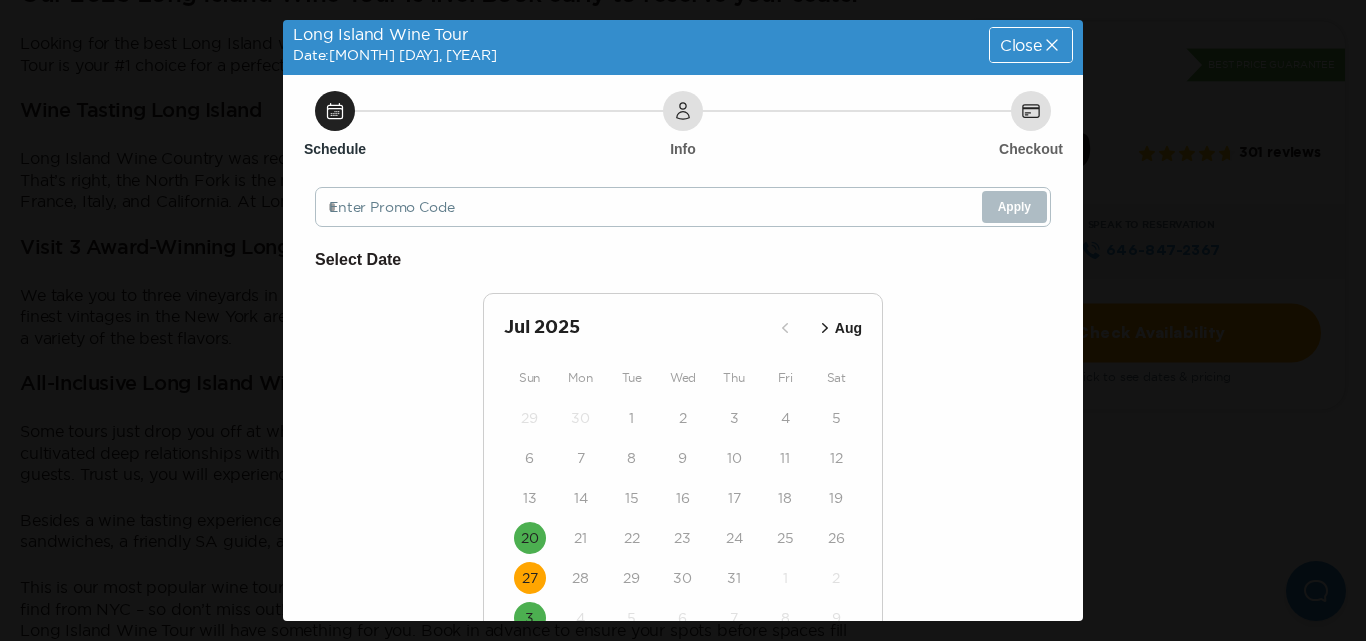 scroll, scrollTop: 0, scrollLeft: 0, axis: both 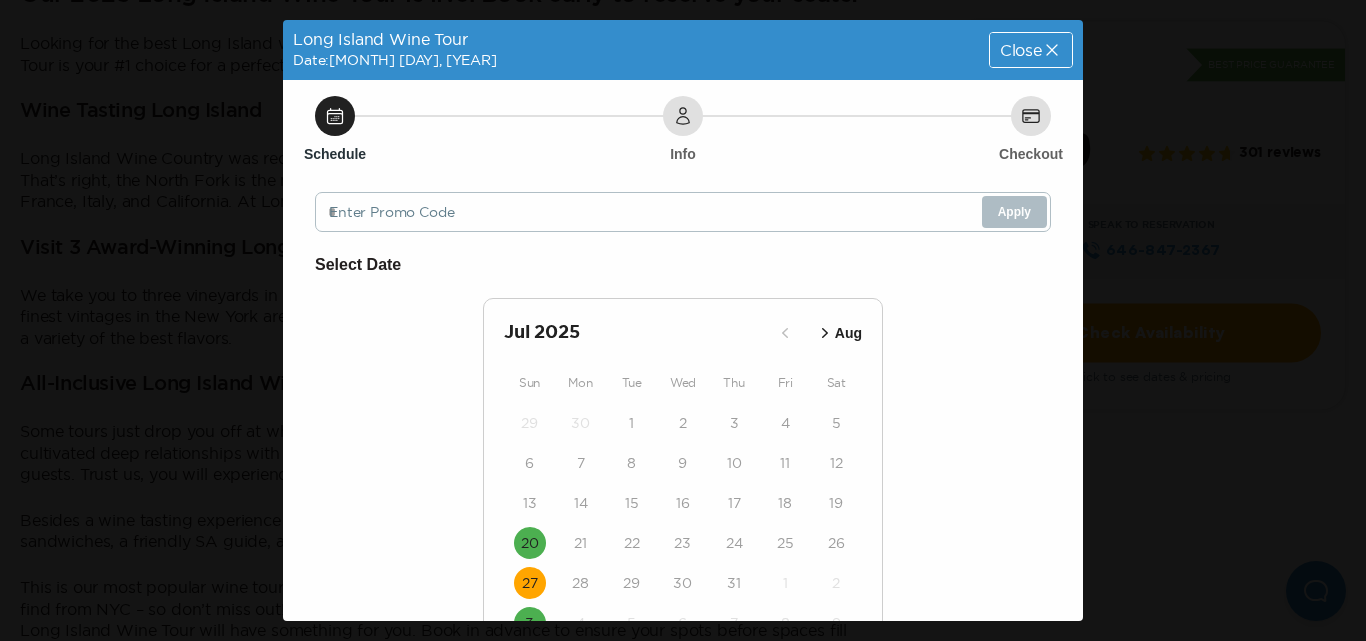 click 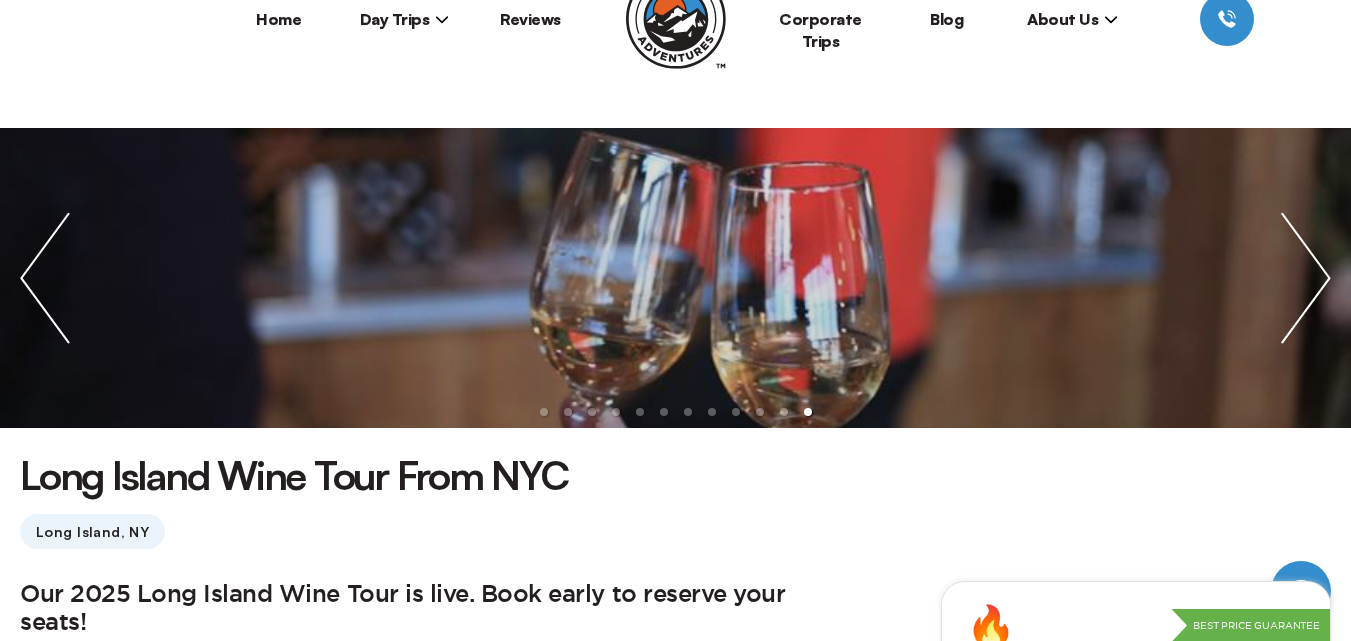 scroll, scrollTop: 0, scrollLeft: 0, axis: both 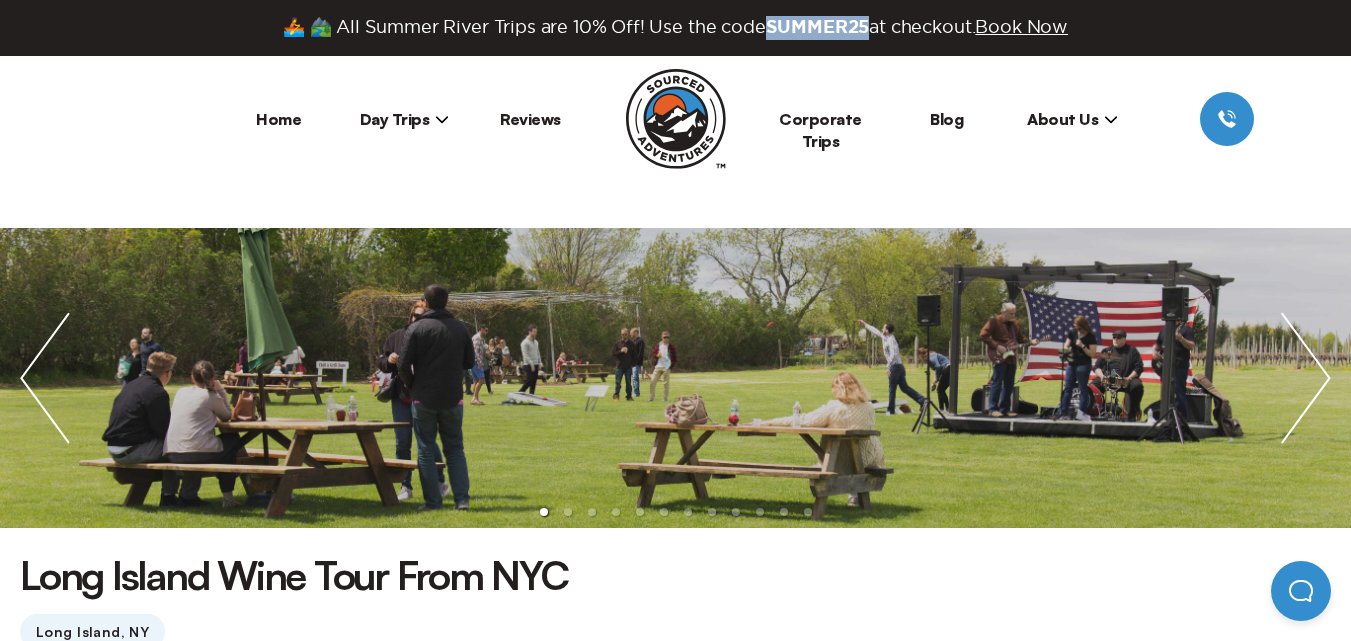 drag, startPoint x: 769, startPoint y: 27, endPoint x: 865, endPoint y: 30, distance: 96.04687 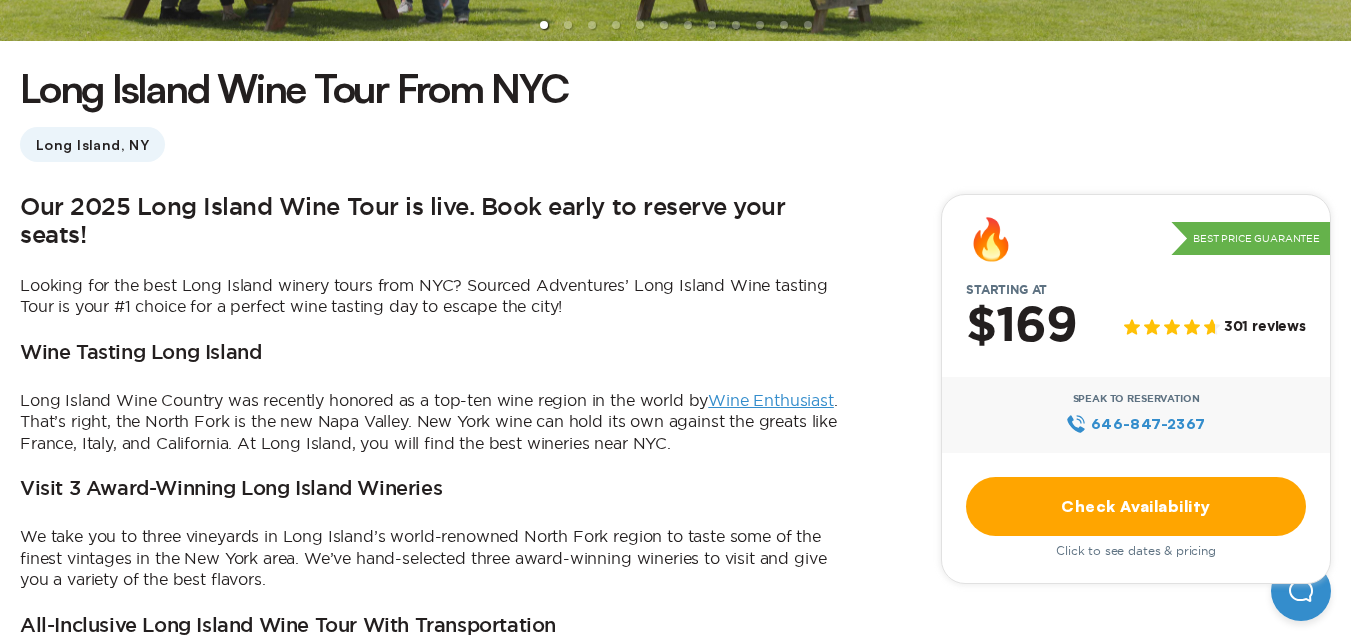 scroll, scrollTop: 600, scrollLeft: 0, axis: vertical 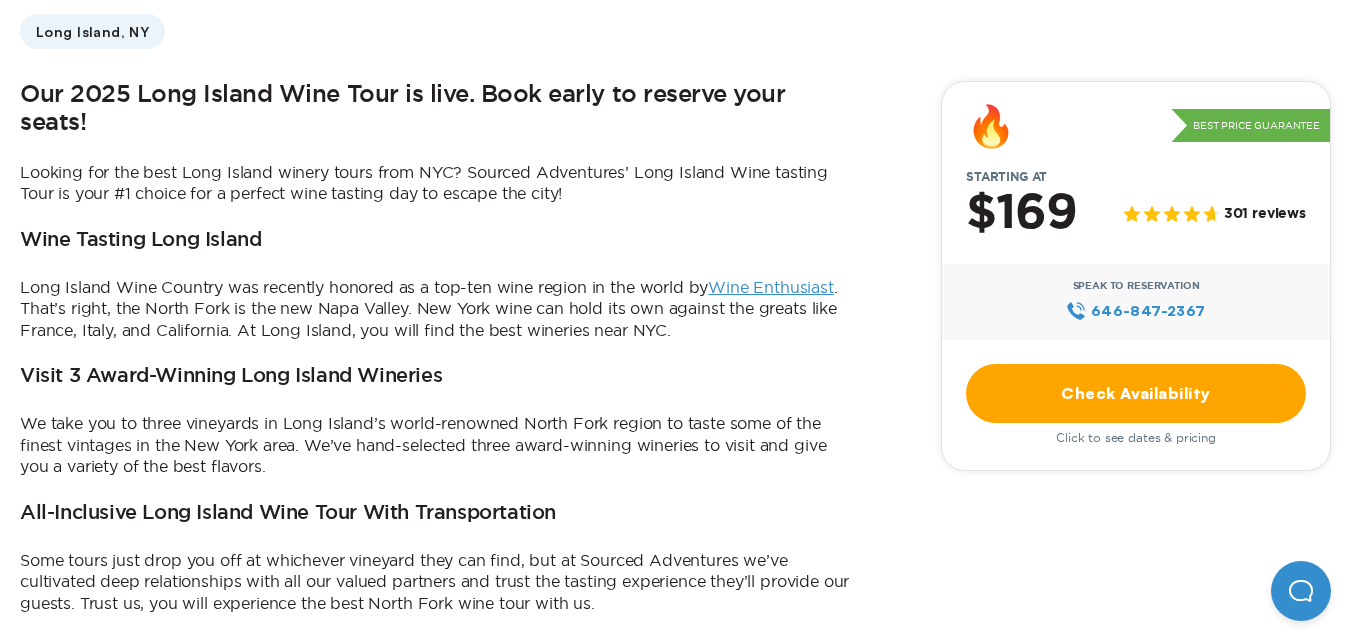 click on "Check Availability" at bounding box center [1136, 393] 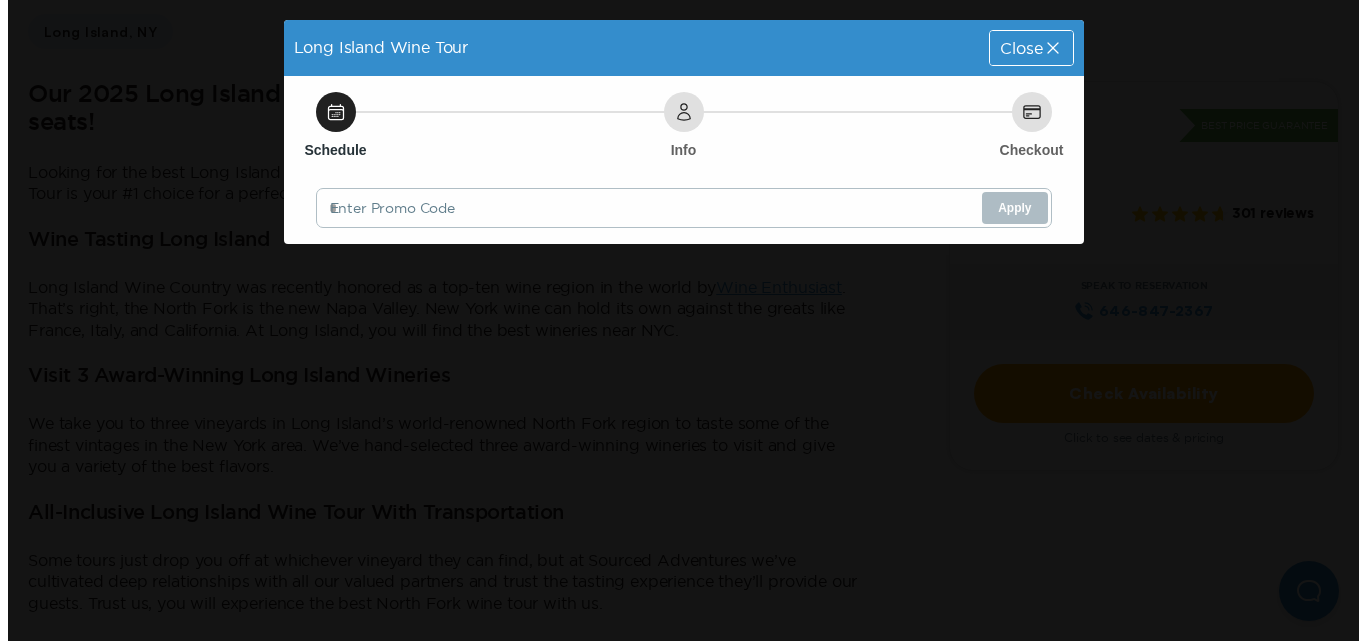 scroll, scrollTop: 0, scrollLeft: 0, axis: both 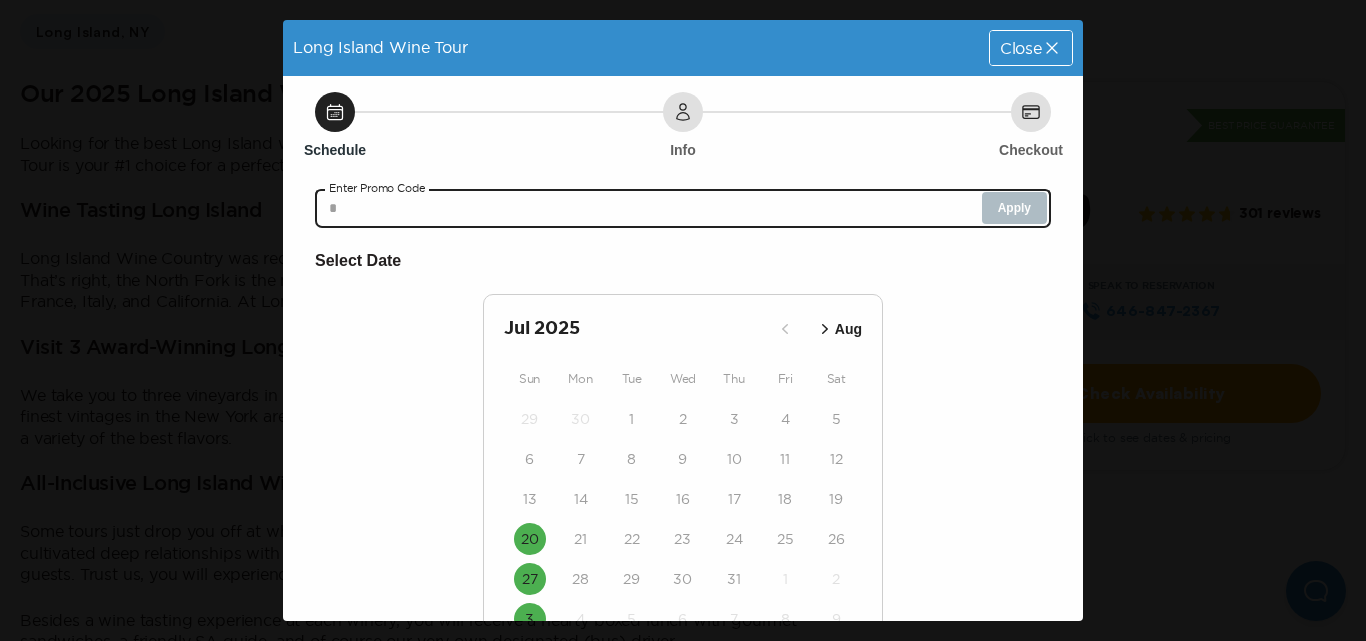 paste on "********" 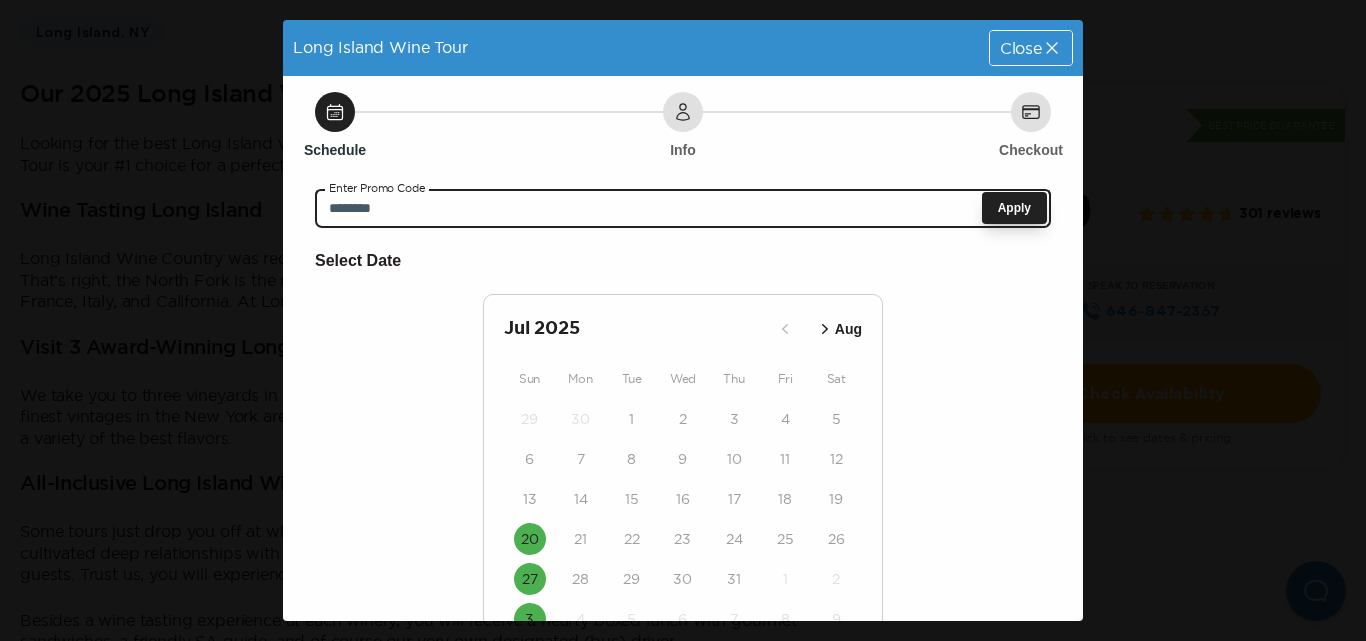 type on "********" 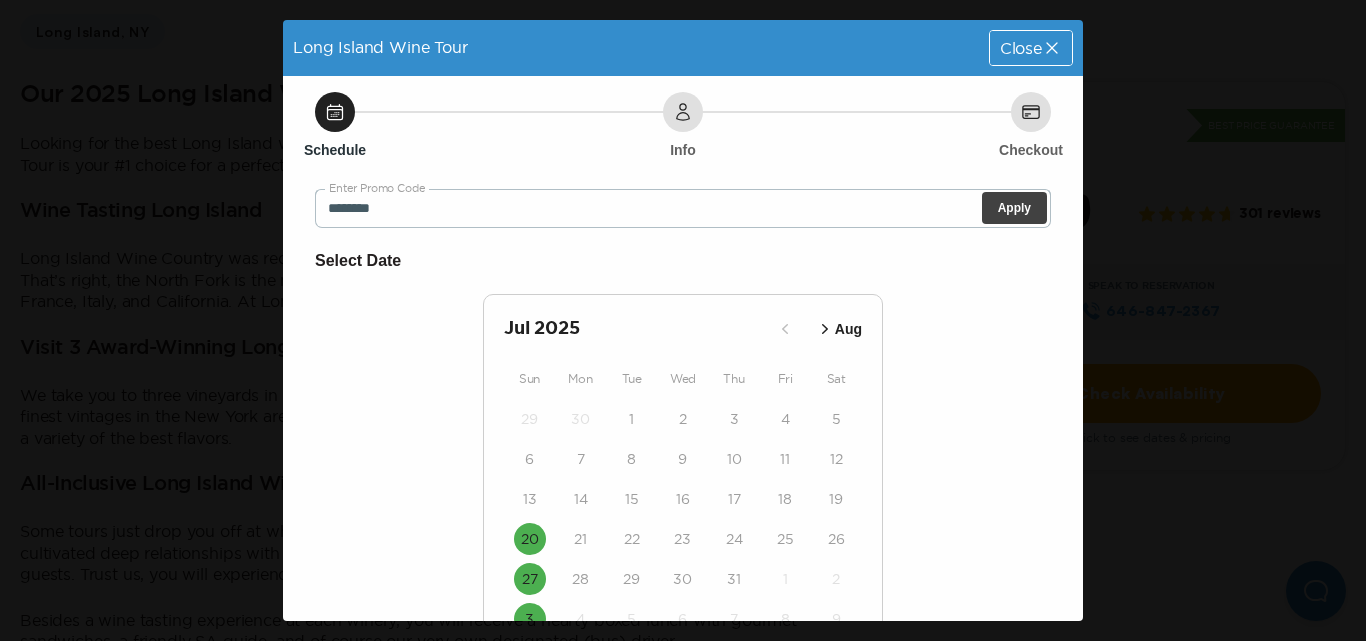 click on "Apply" at bounding box center (1014, 208) 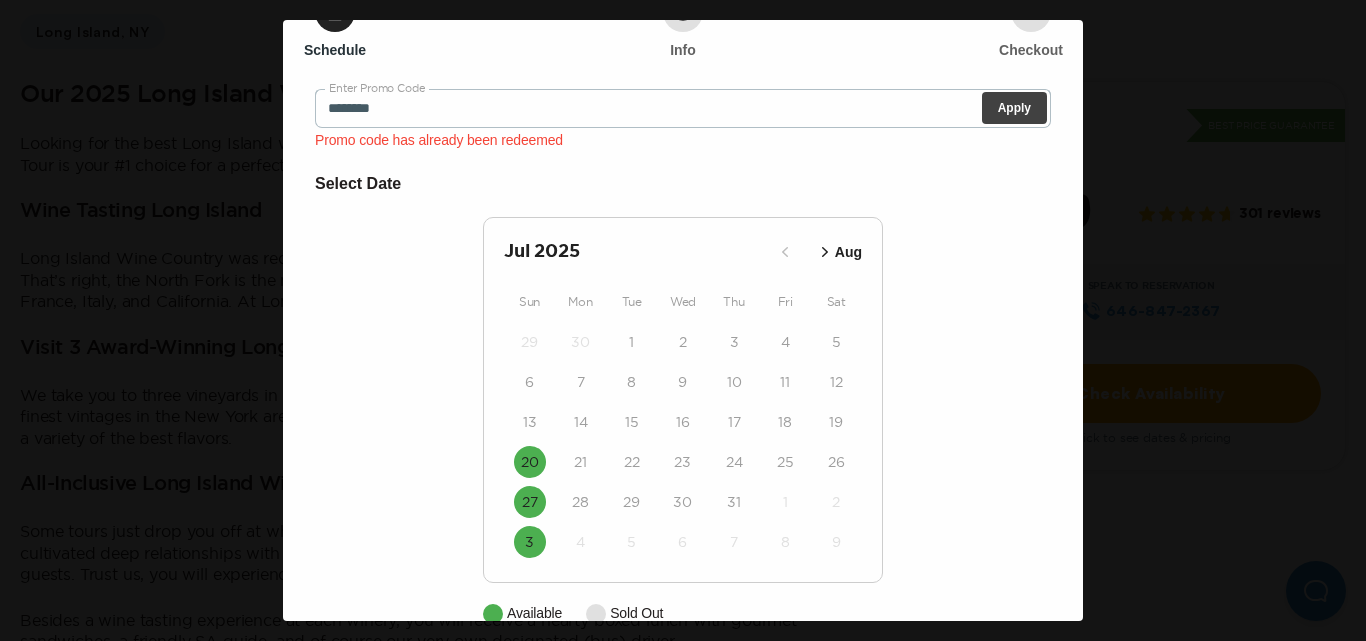 scroll, scrollTop: 139, scrollLeft: 0, axis: vertical 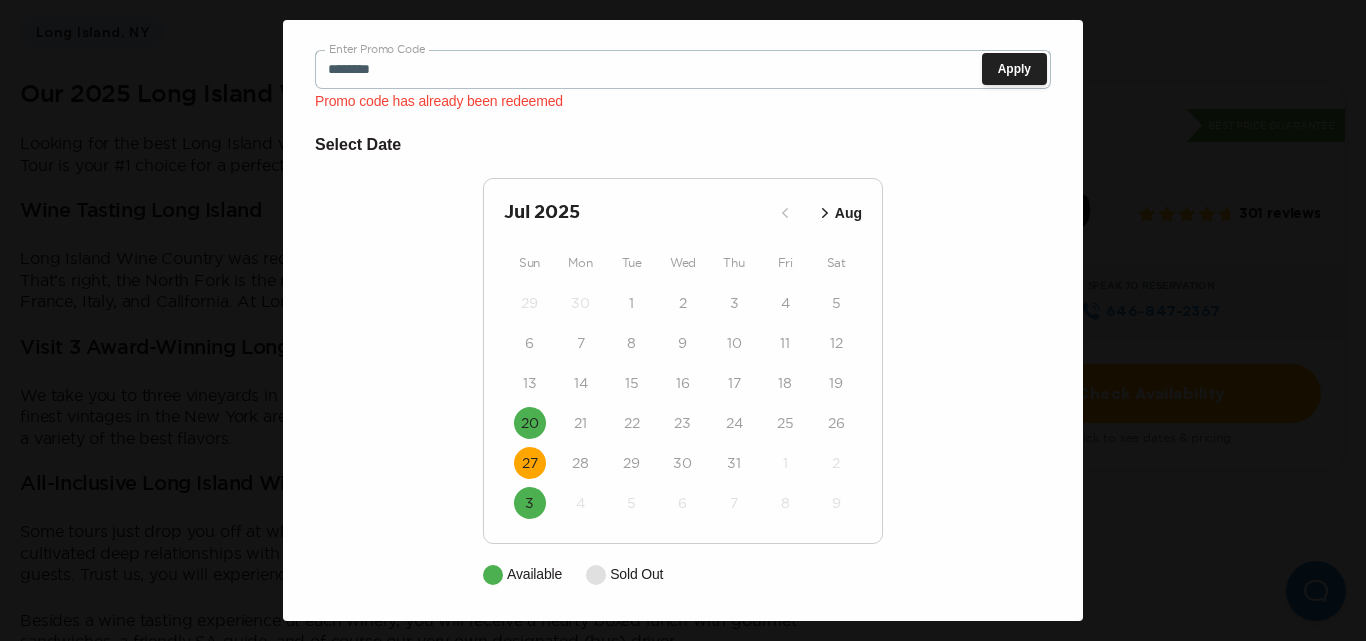 click on "27" at bounding box center [530, 463] 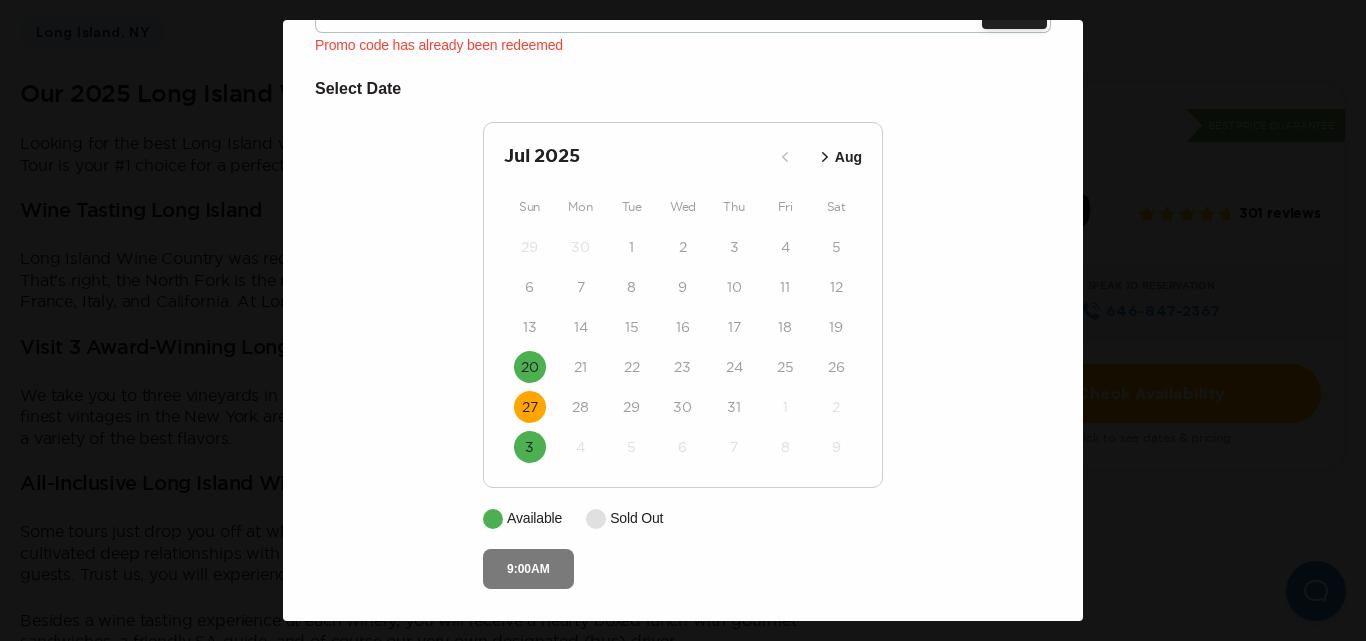 click on "9:00AM" at bounding box center (528, 569) 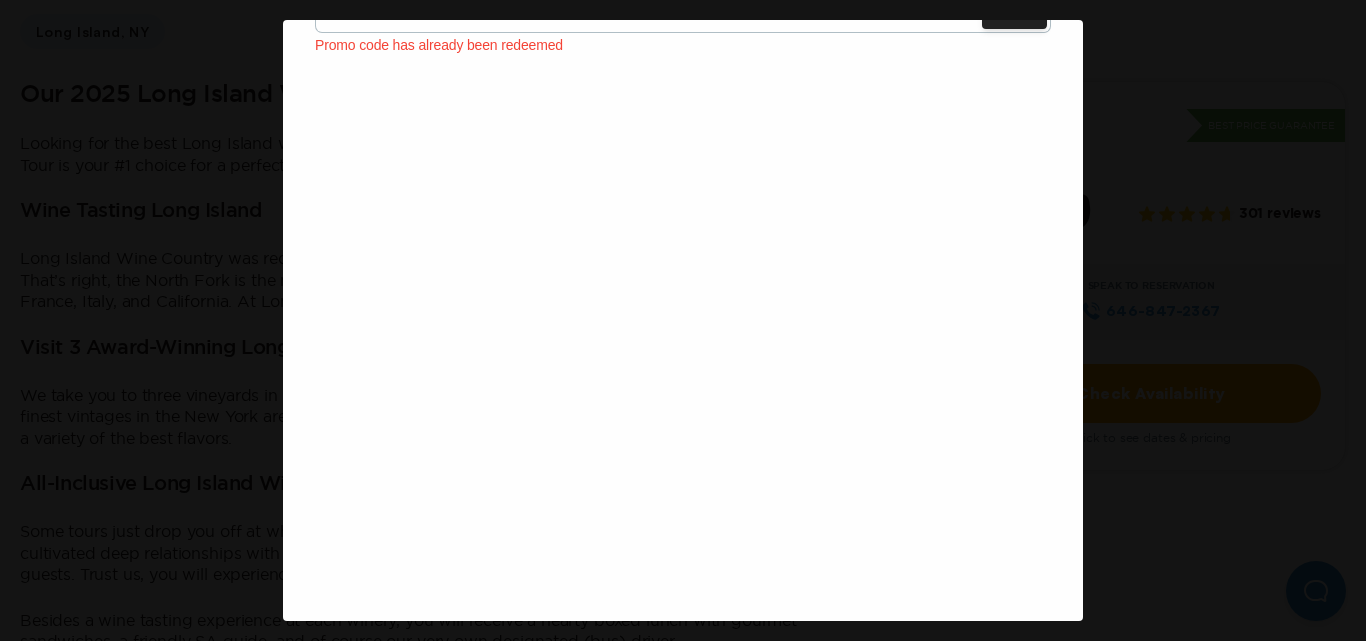 scroll, scrollTop: 58, scrollLeft: 0, axis: vertical 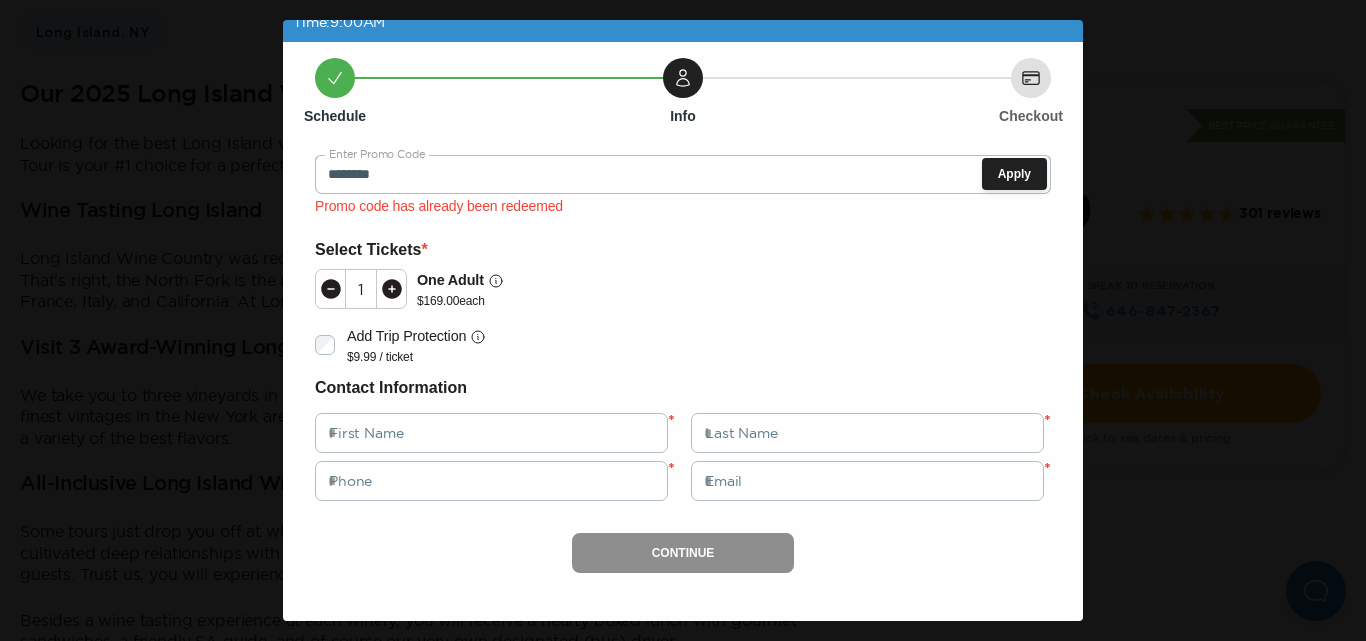 click 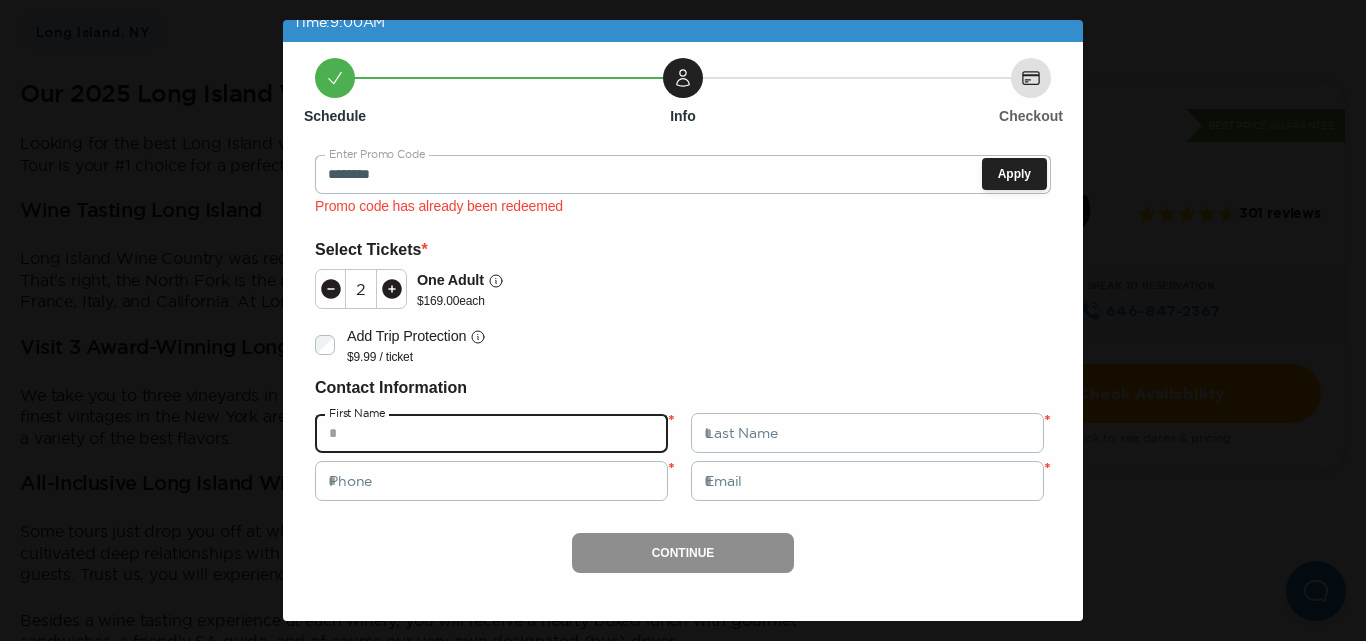 click at bounding box center [491, 433] 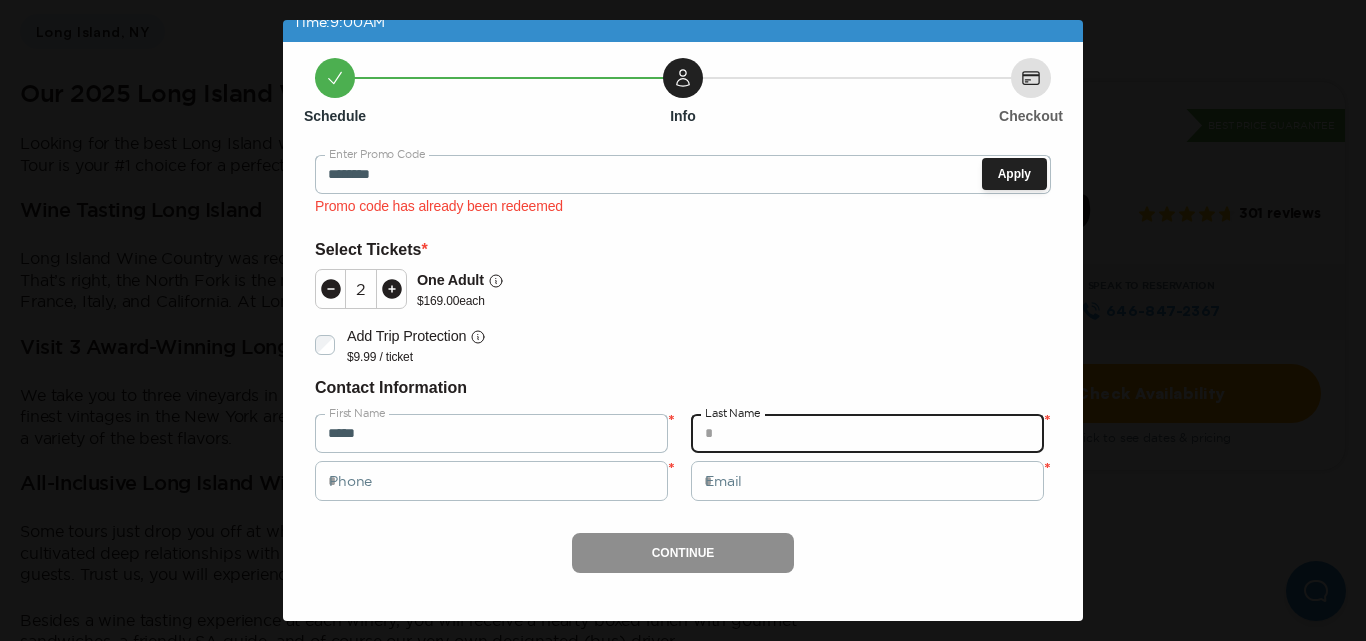 type on "*****" 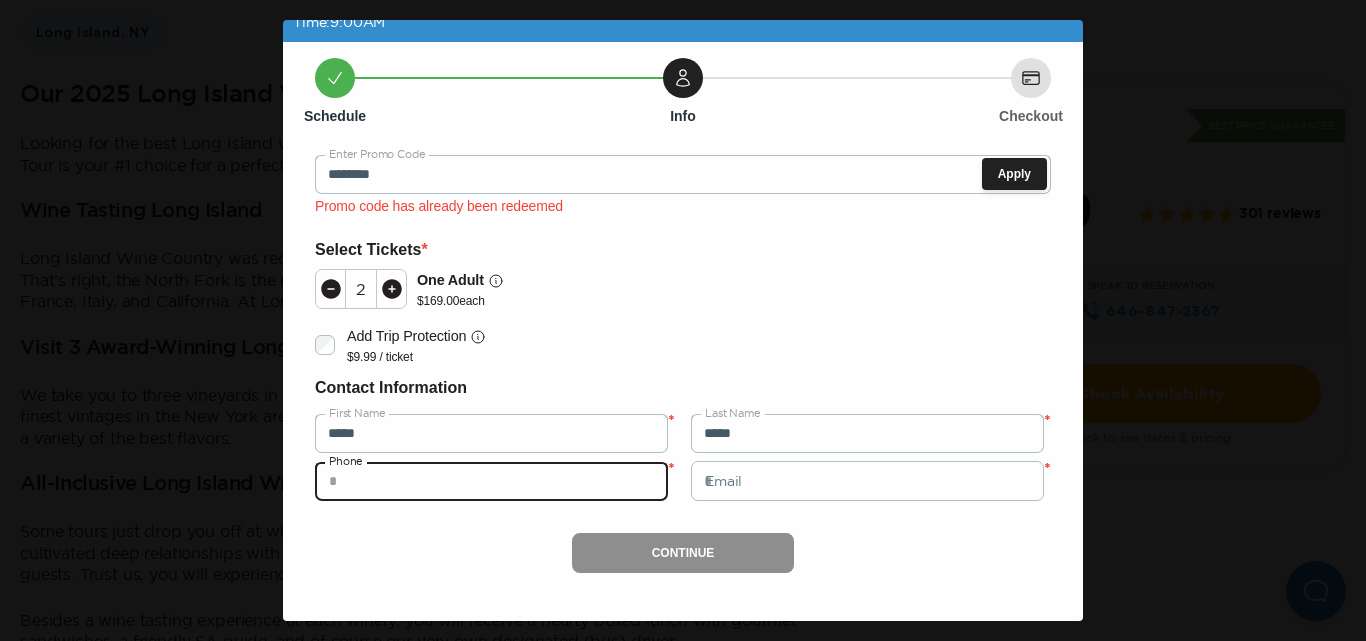 type on "**********" 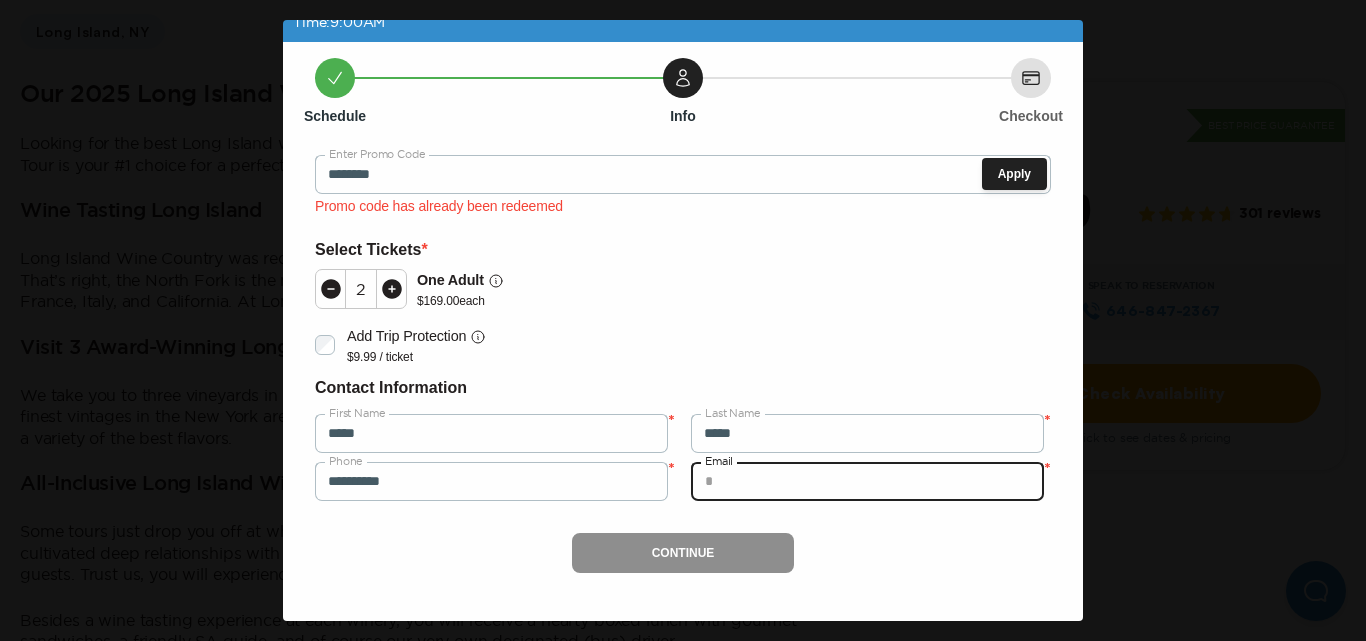 type on "**********" 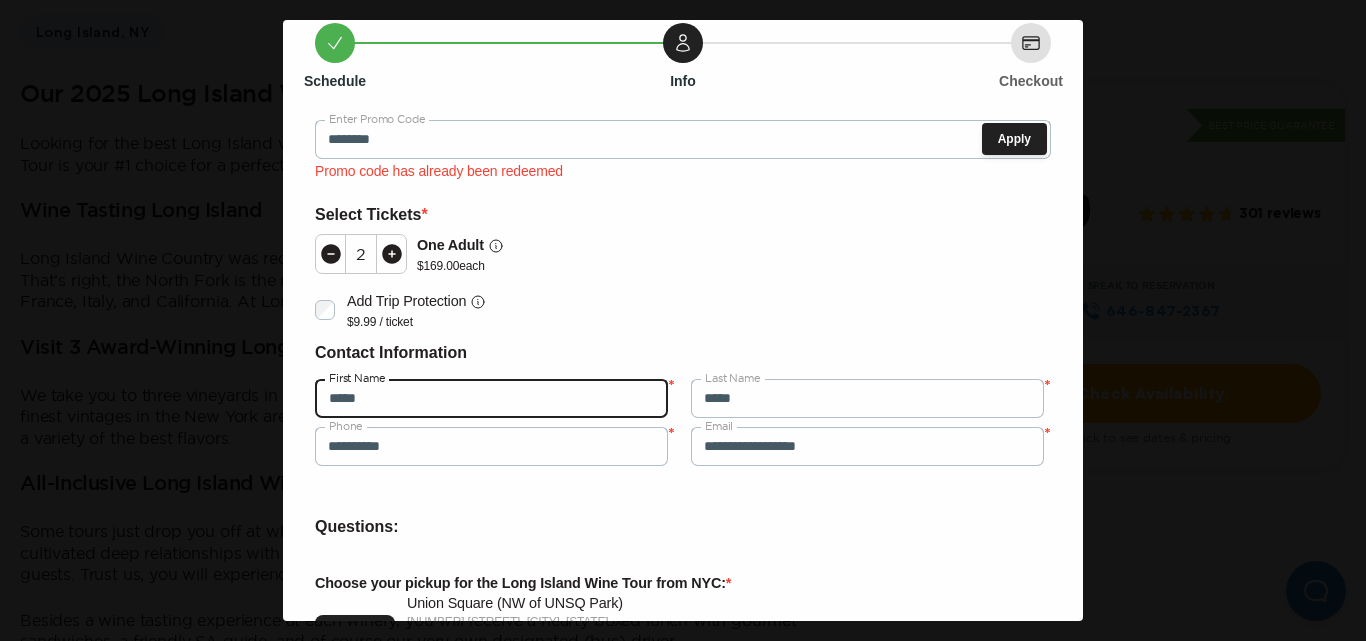 scroll, scrollTop: 58, scrollLeft: 0, axis: vertical 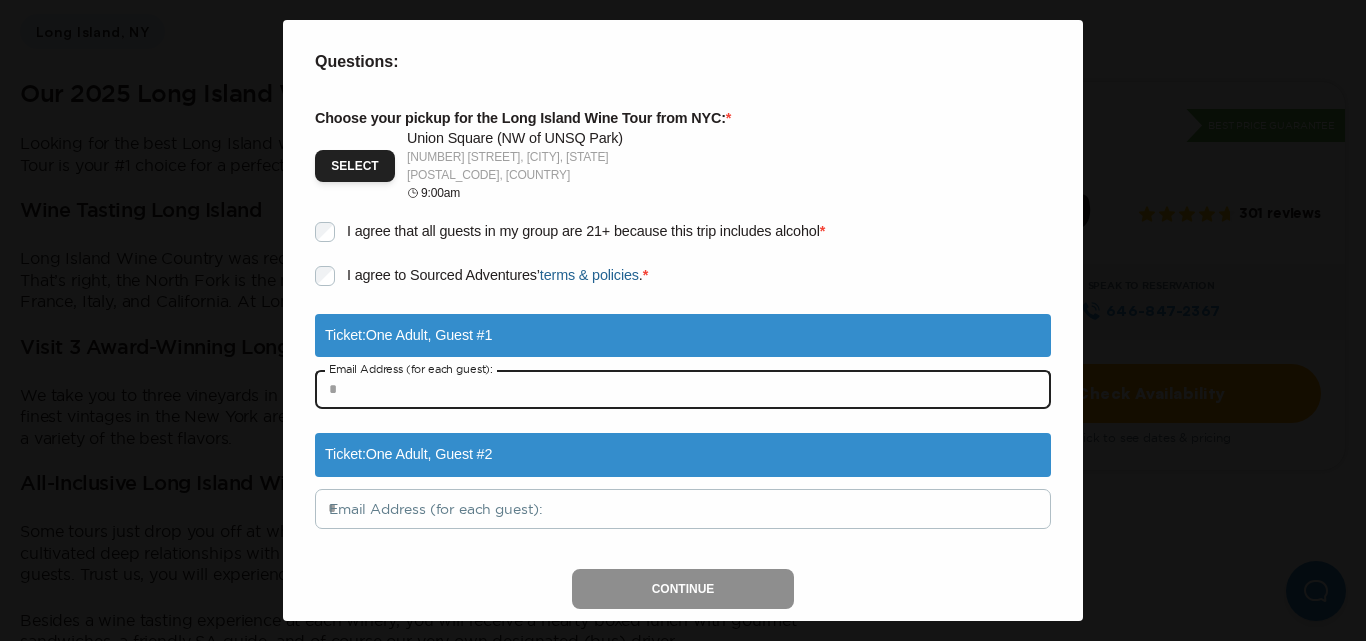 click at bounding box center (683, 389) 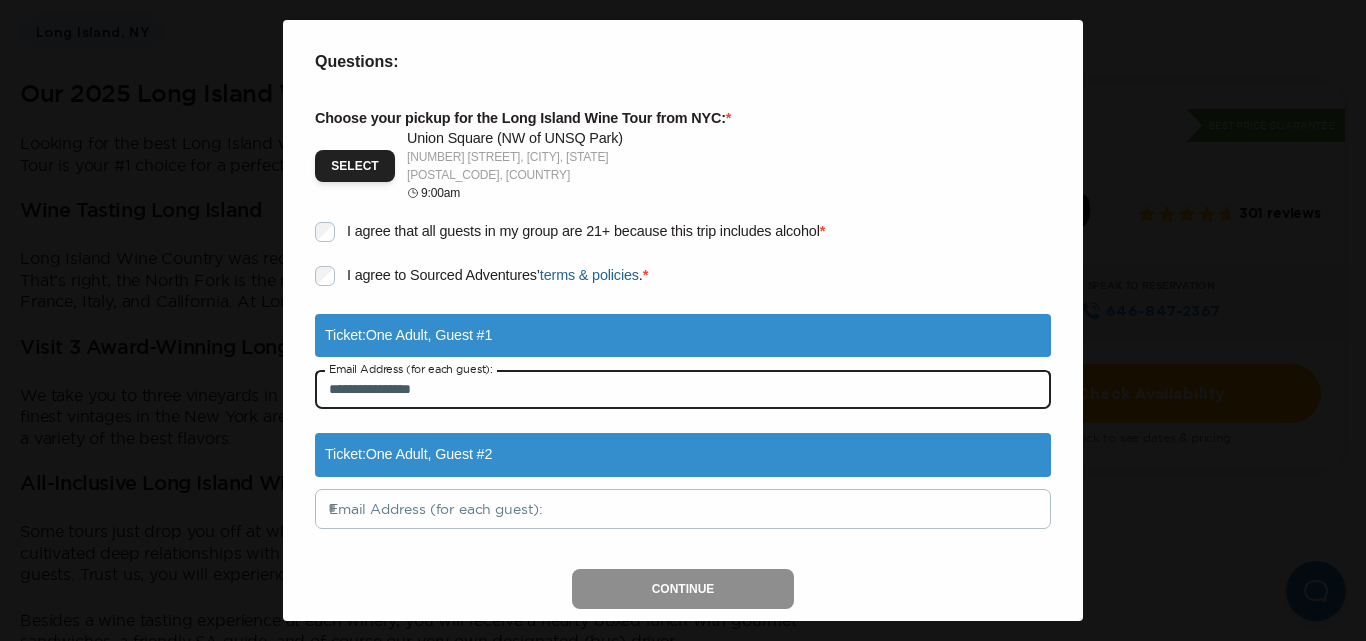 type on "**********" 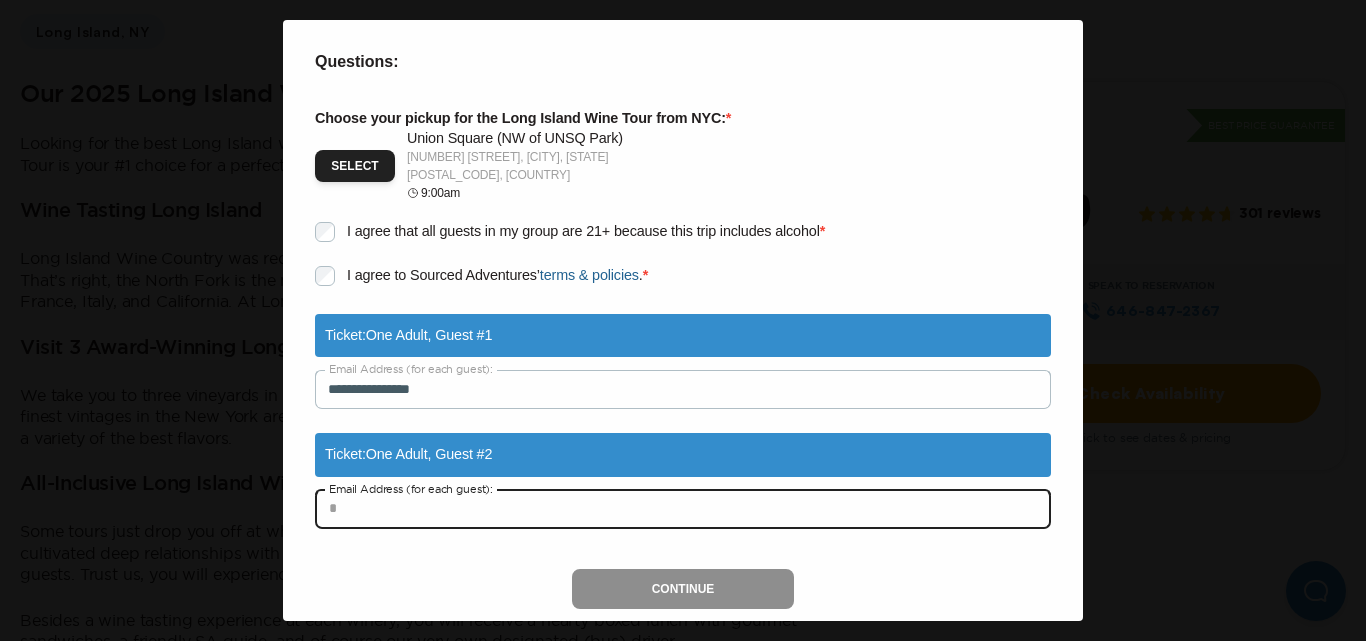 click at bounding box center [683, 509] 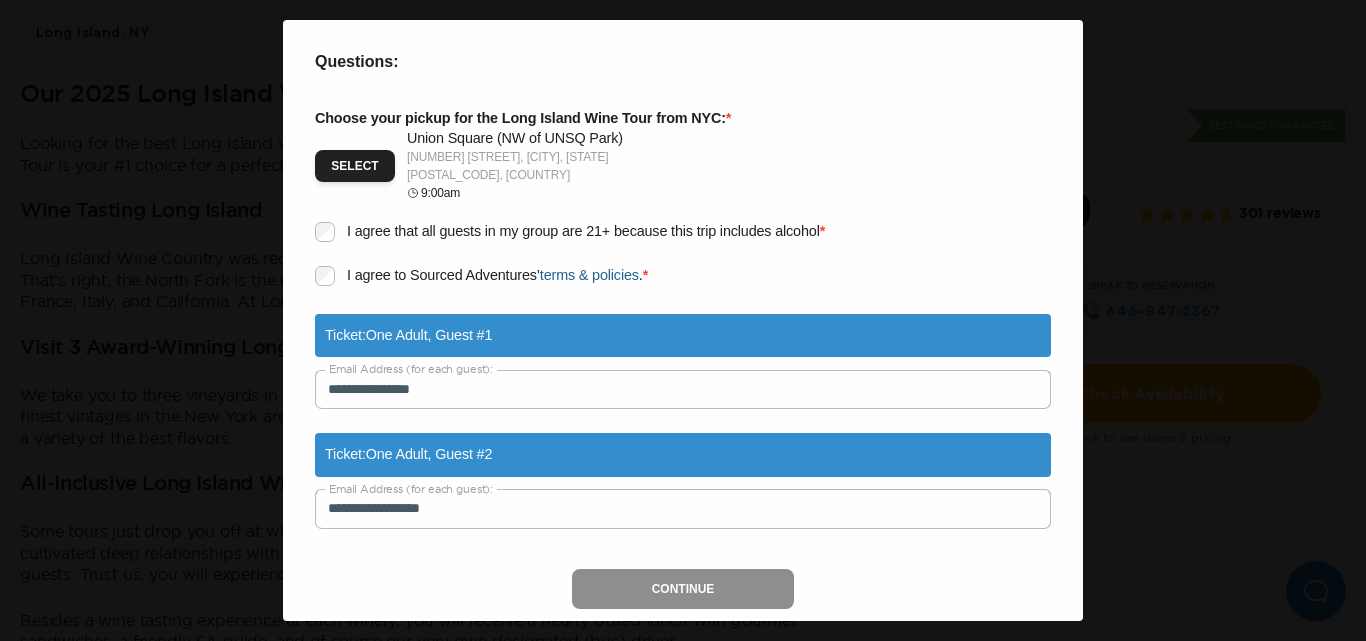 click on "**********" at bounding box center [683, 173] 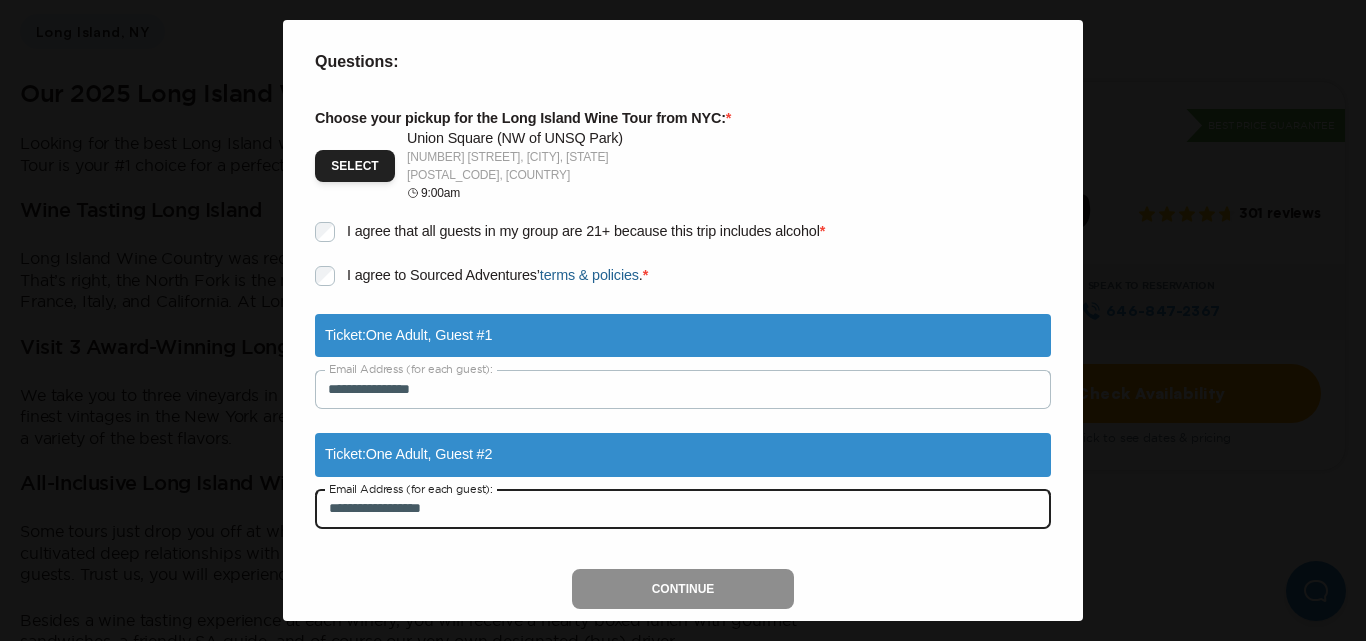 drag, startPoint x: 508, startPoint y: 493, endPoint x: 265, endPoint y: 490, distance: 243.01852 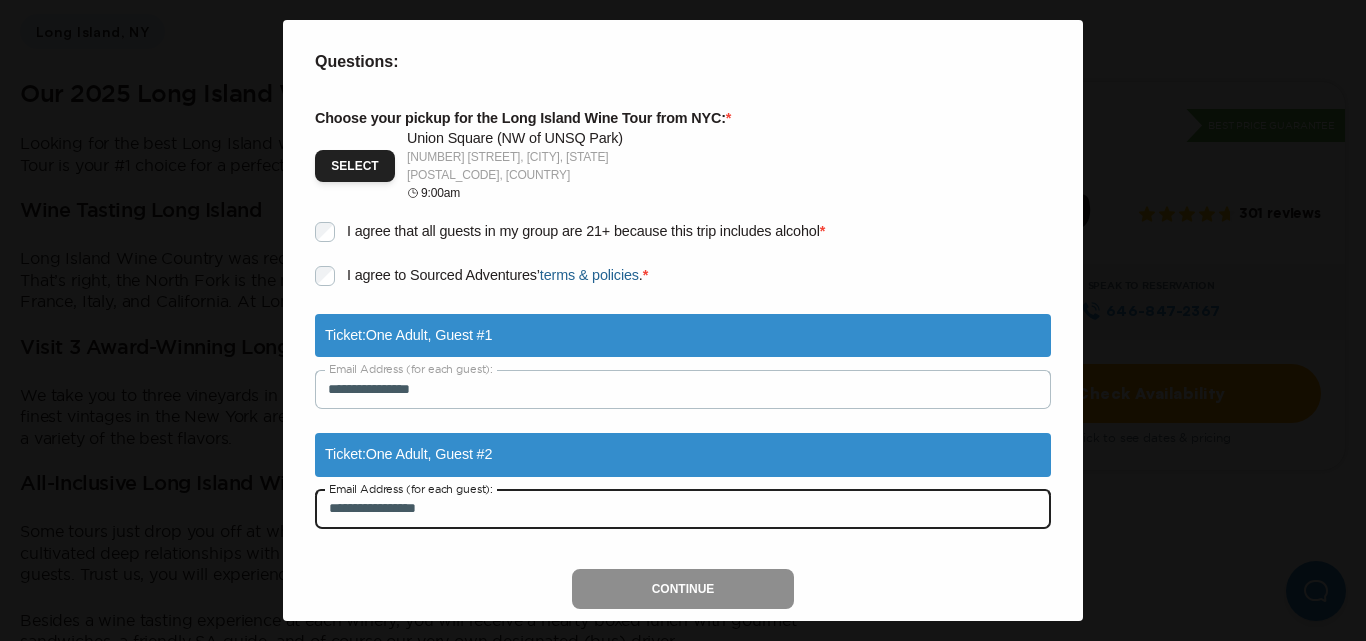 type on "**********" 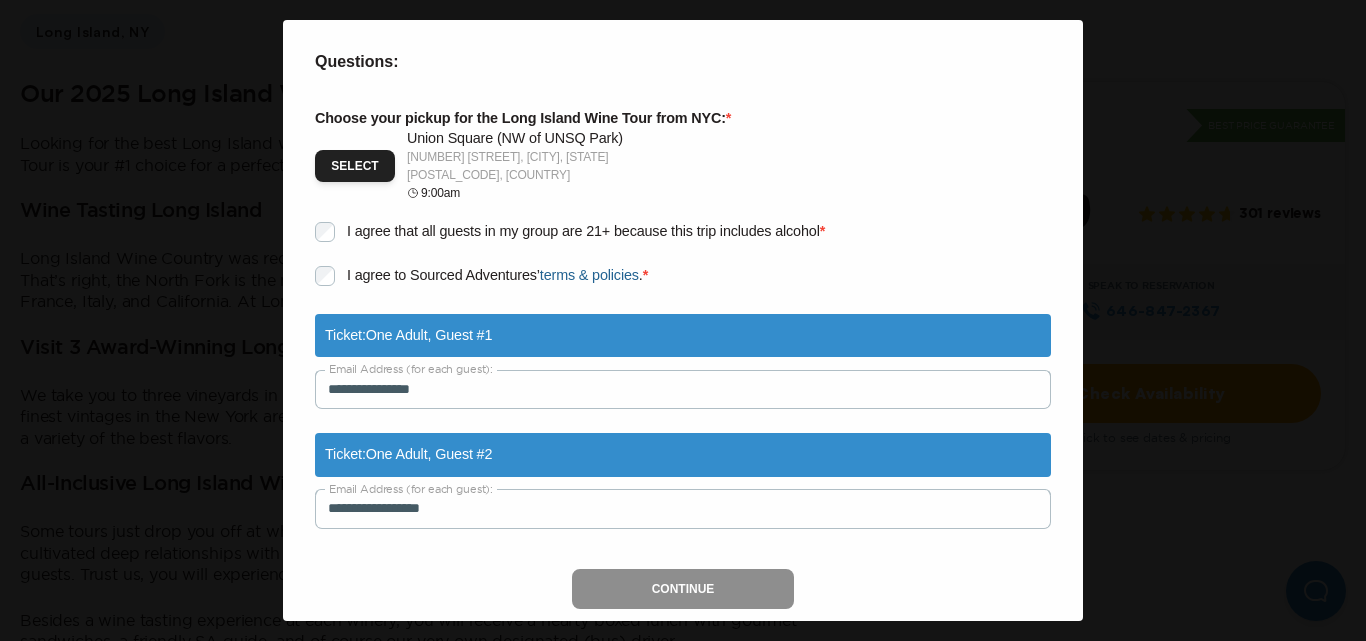 click on "Continue" at bounding box center [683, 589] 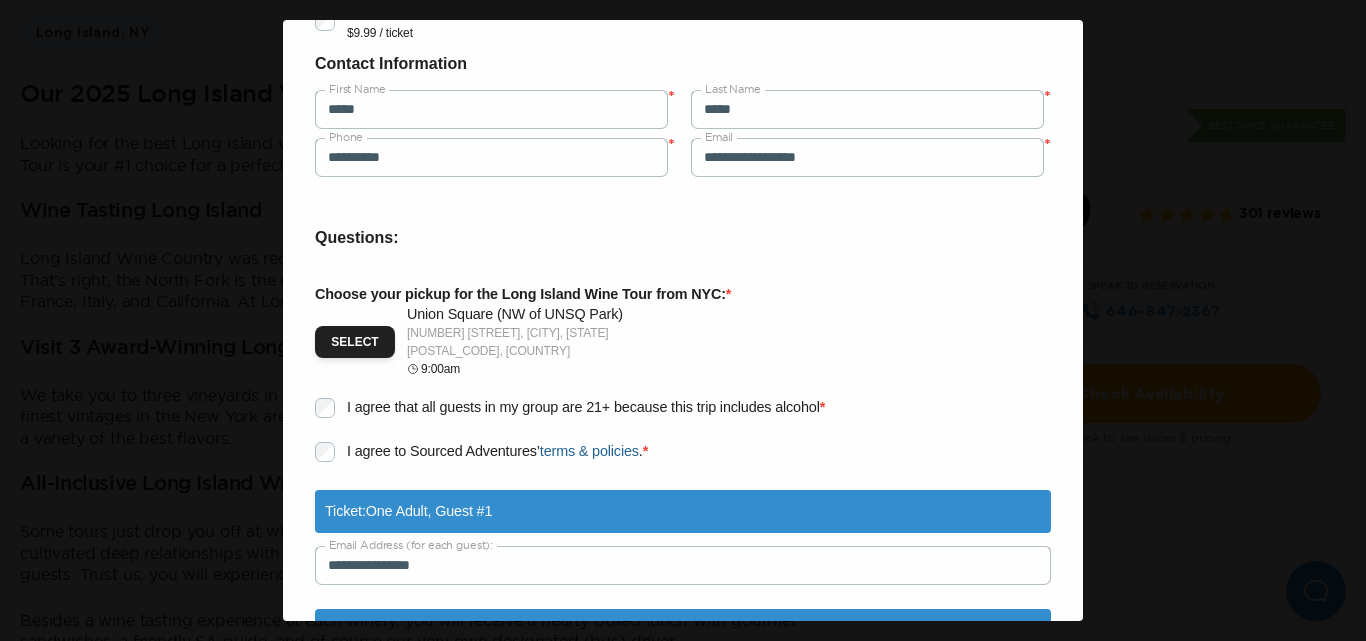 scroll, scrollTop: 376, scrollLeft: 0, axis: vertical 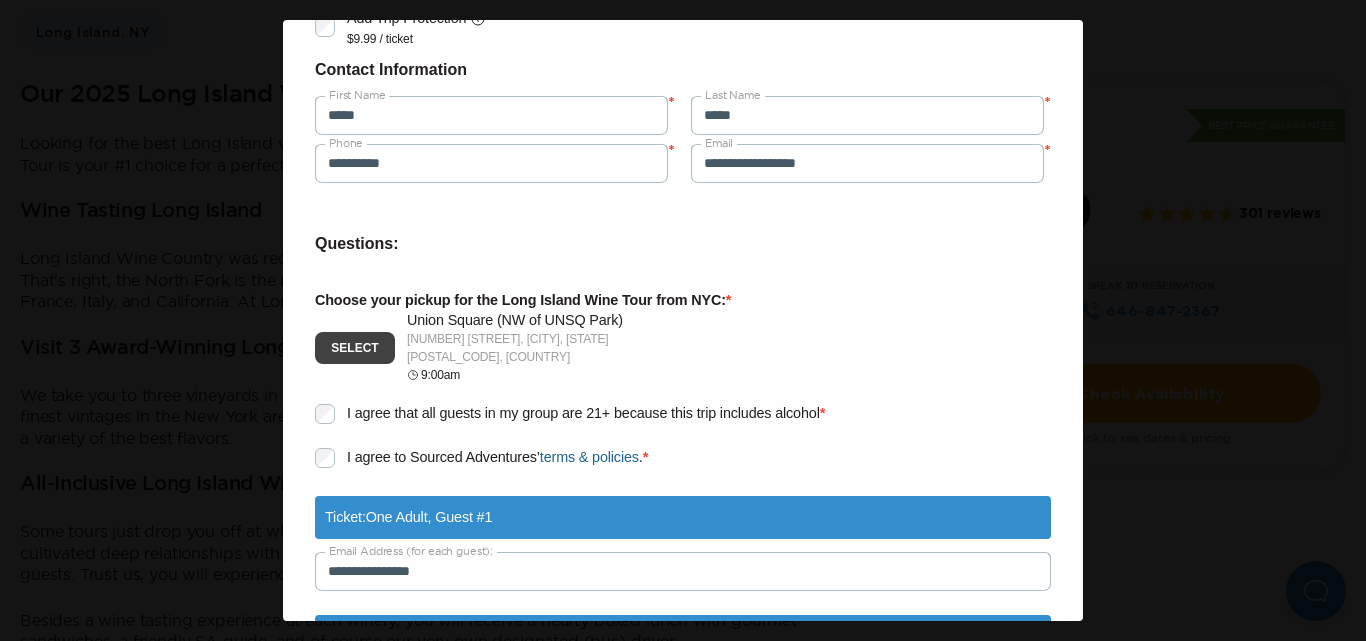 click on "Select" at bounding box center (355, 348) 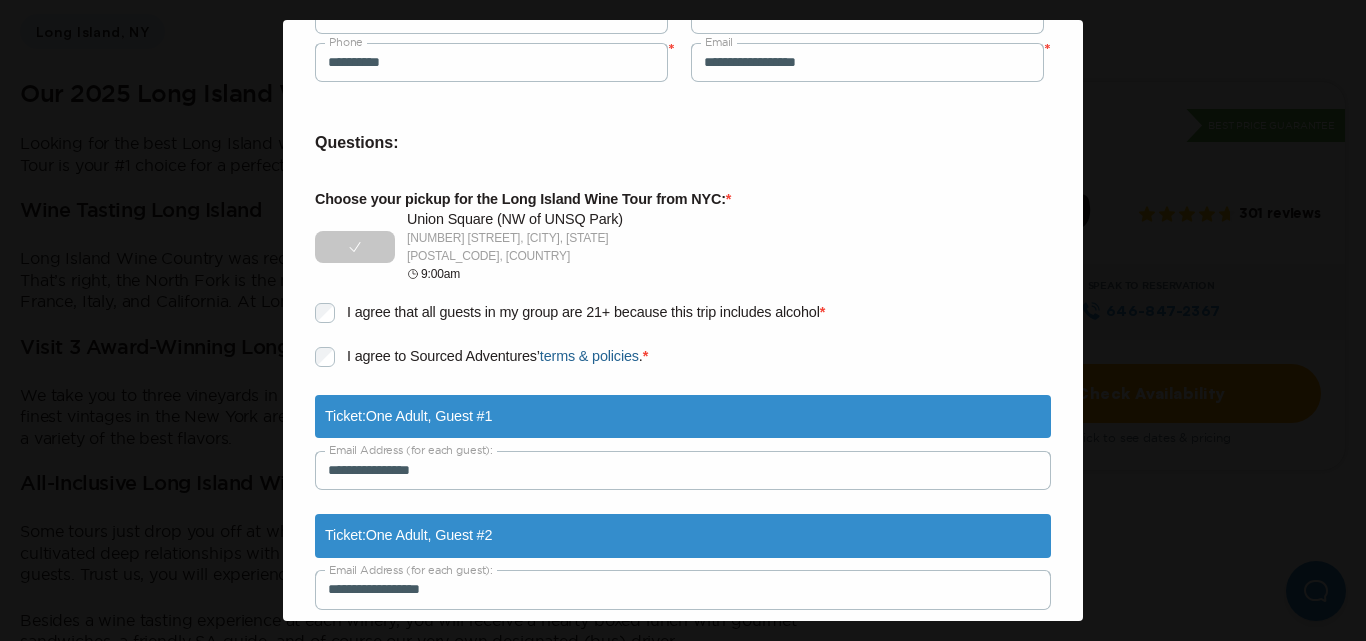 scroll, scrollTop: 576, scrollLeft: 0, axis: vertical 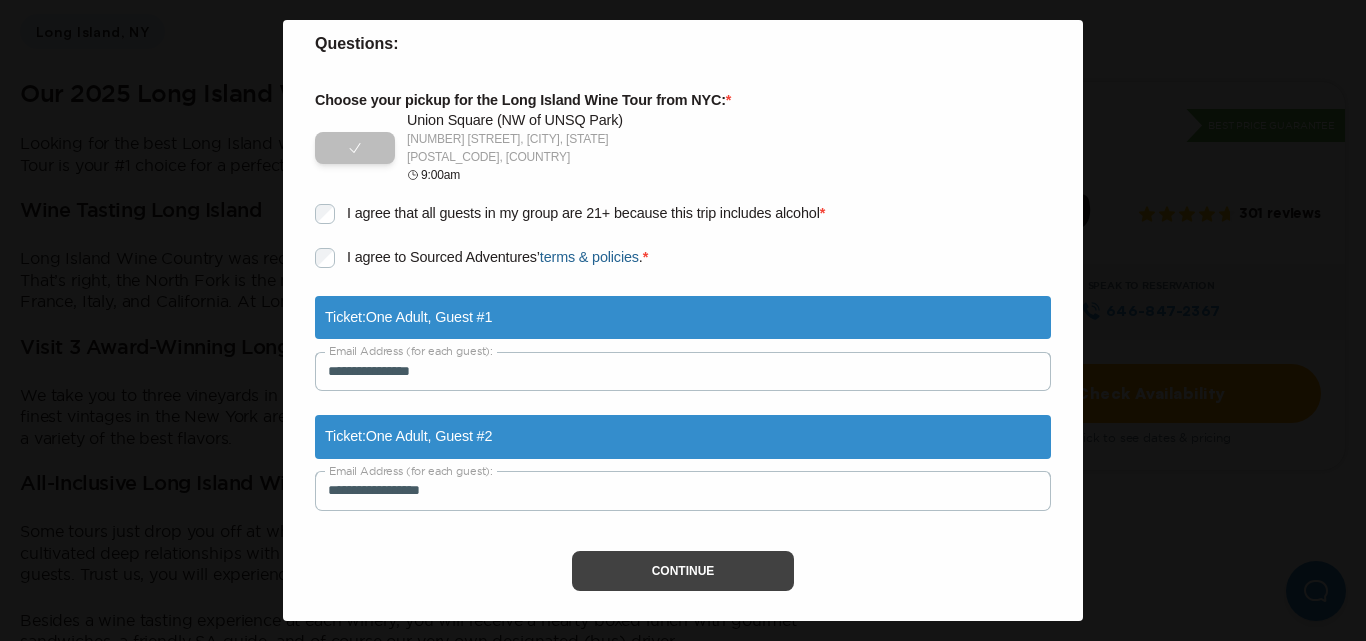 click on "Continue" at bounding box center [683, 571] 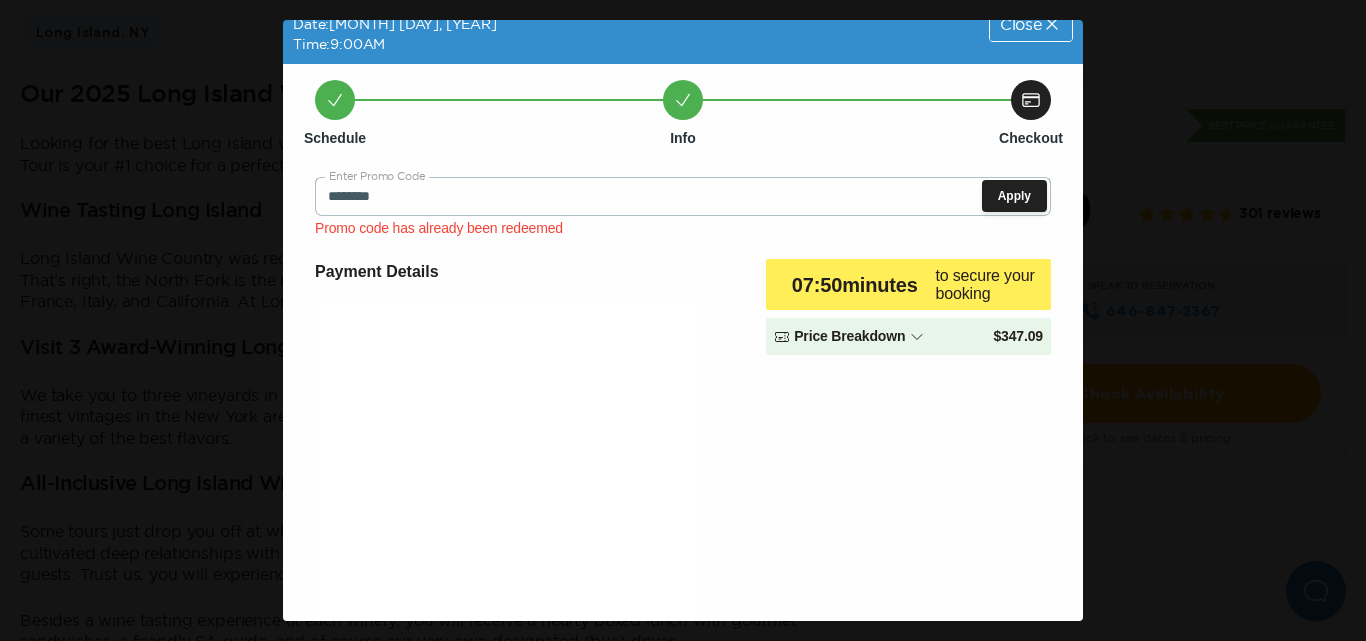scroll, scrollTop: 0, scrollLeft: 0, axis: both 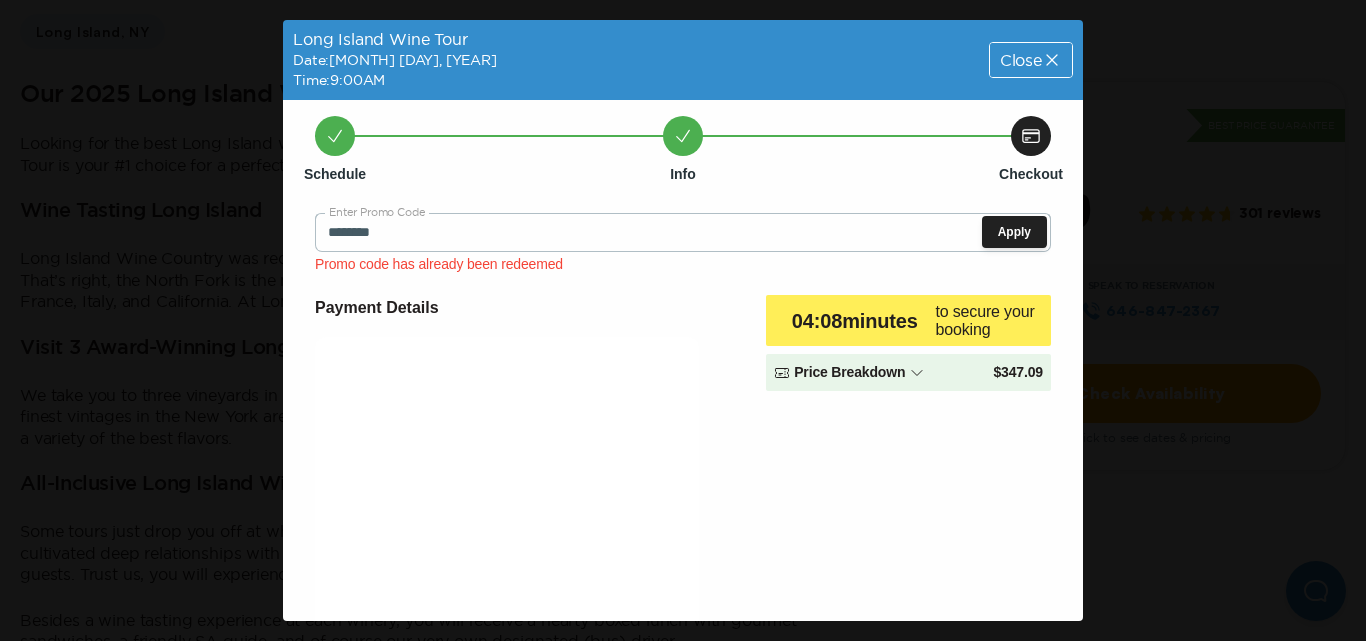 click 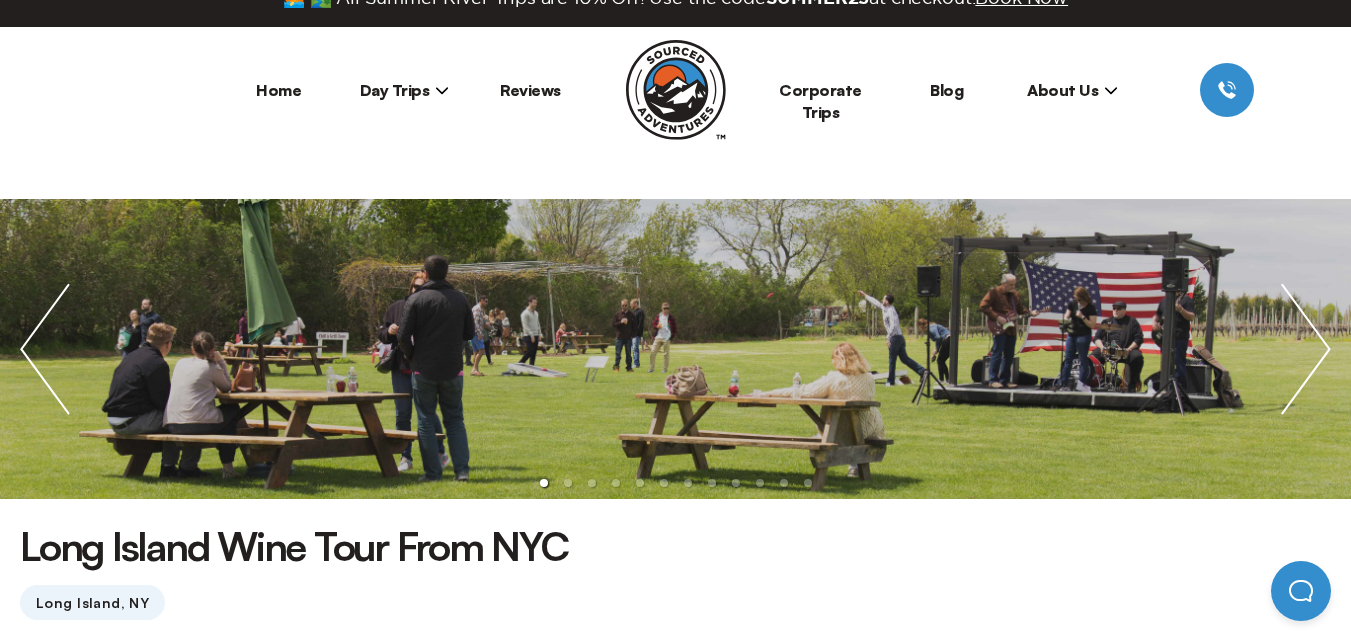 scroll, scrollTop: 0, scrollLeft: 0, axis: both 